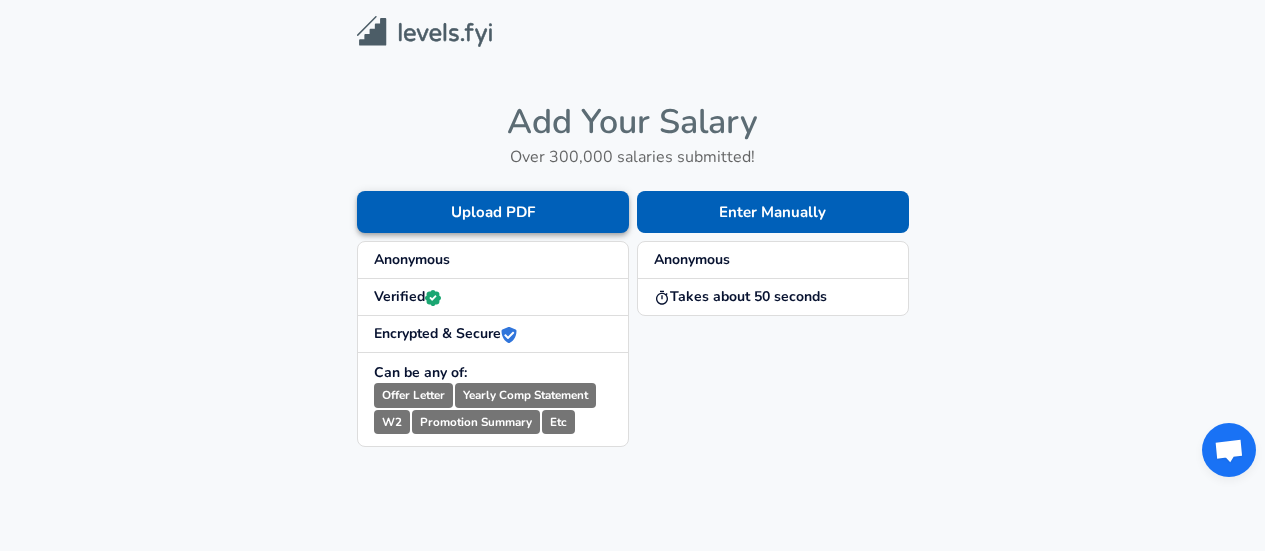 scroll, scrollTop: 0, scrollLeft: 0, axis: both 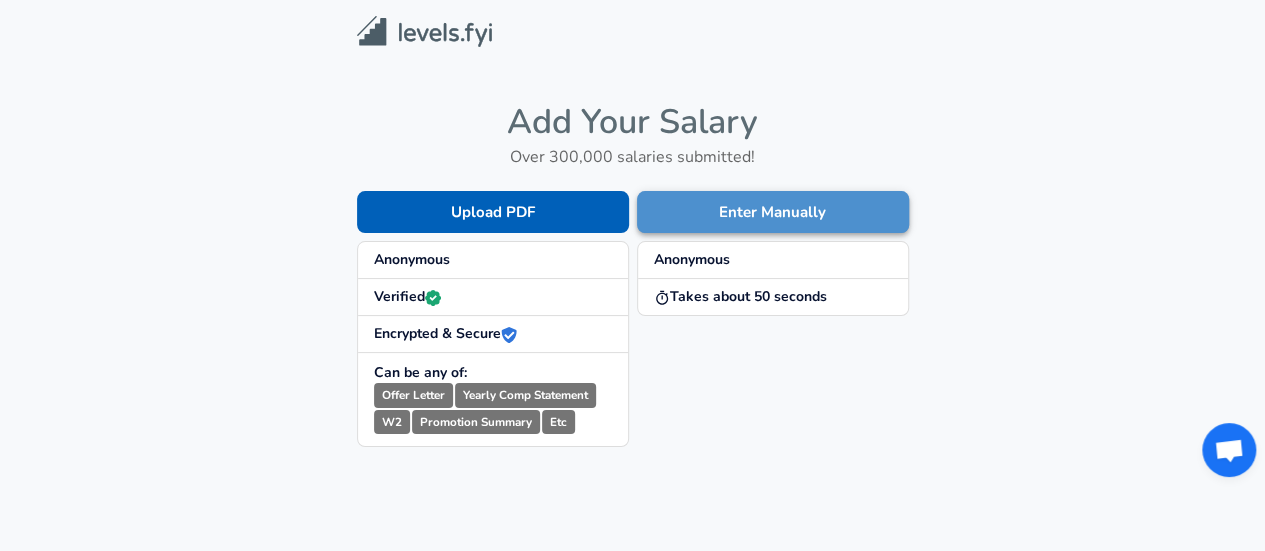 click on "Enter Manually" at bounding box center (773, 212) 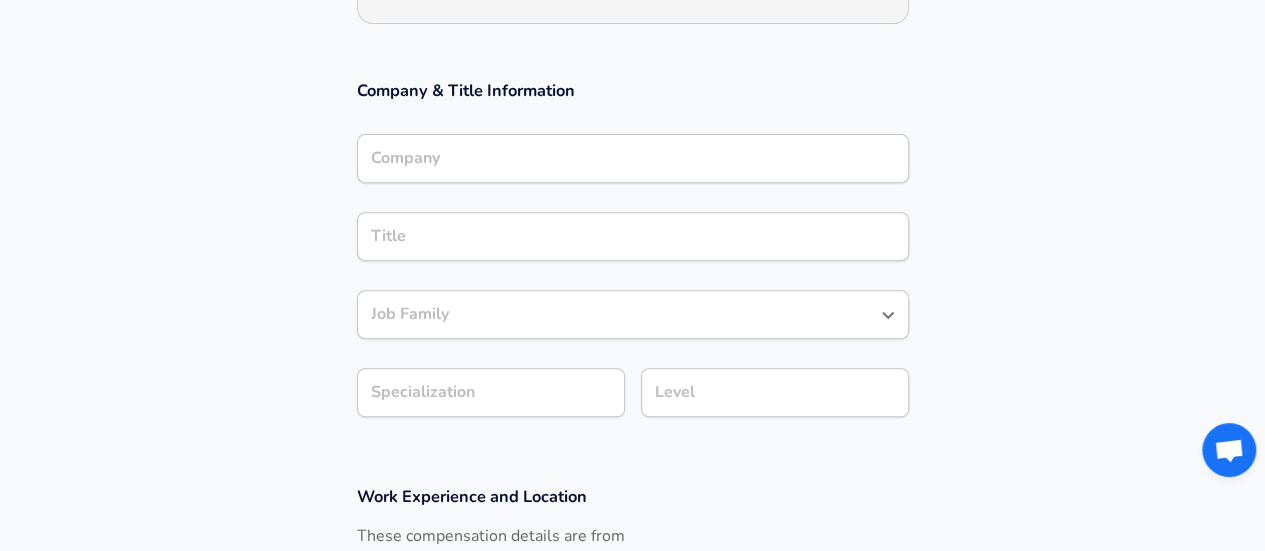 click on "Company" at bounding box center [633, 158] 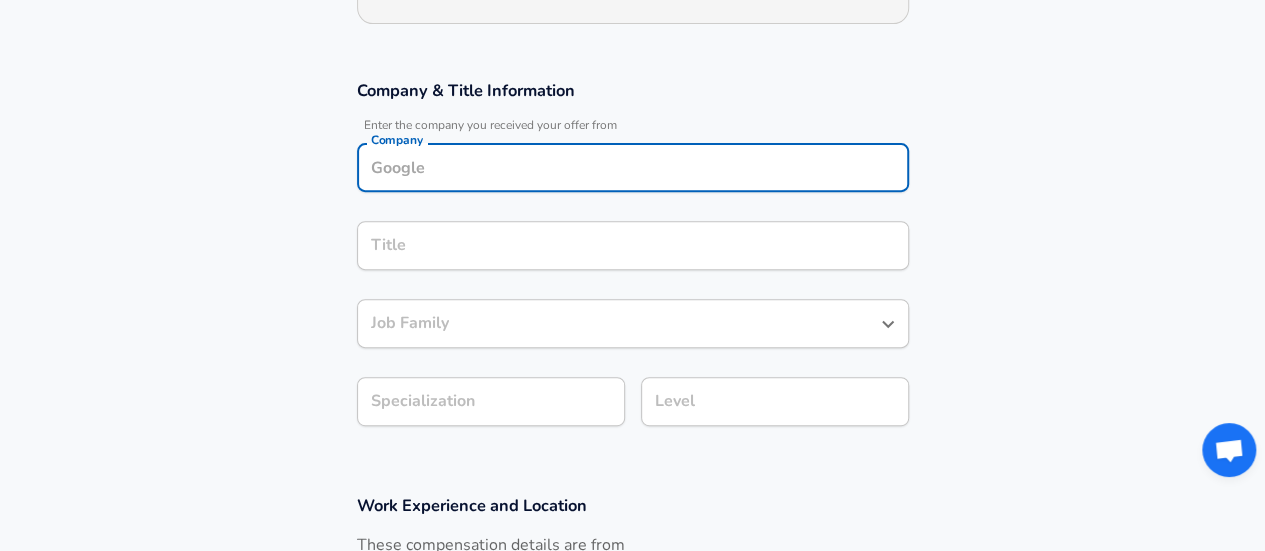 scroll, scrollTop: 320, scrollLeft: 0, axis: vertical 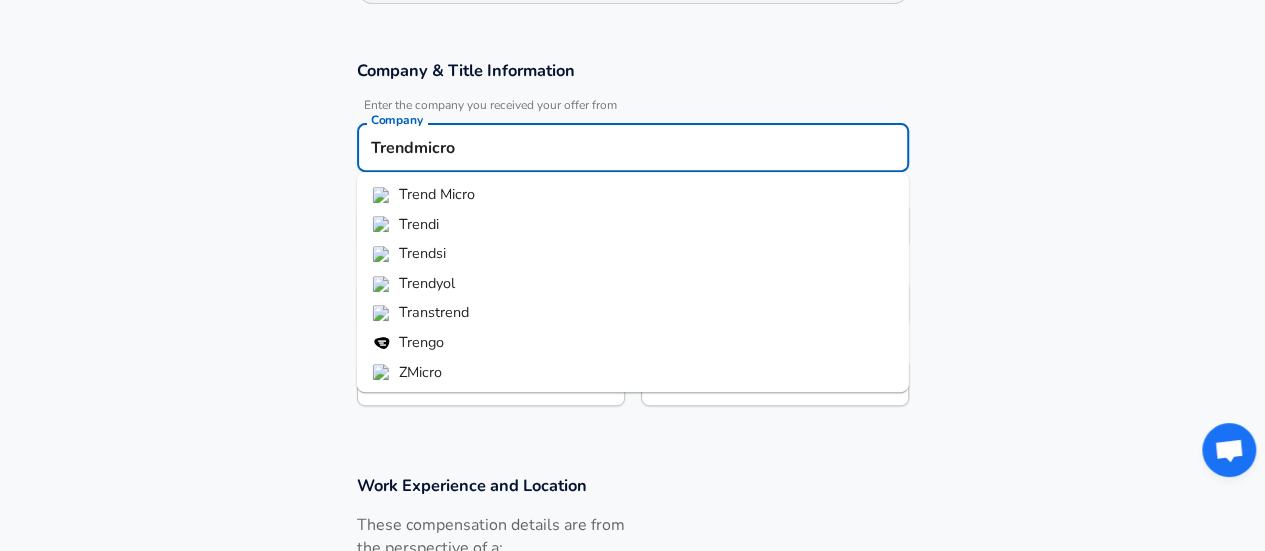click on "Trend Micro" at bounding box center [633, 195] 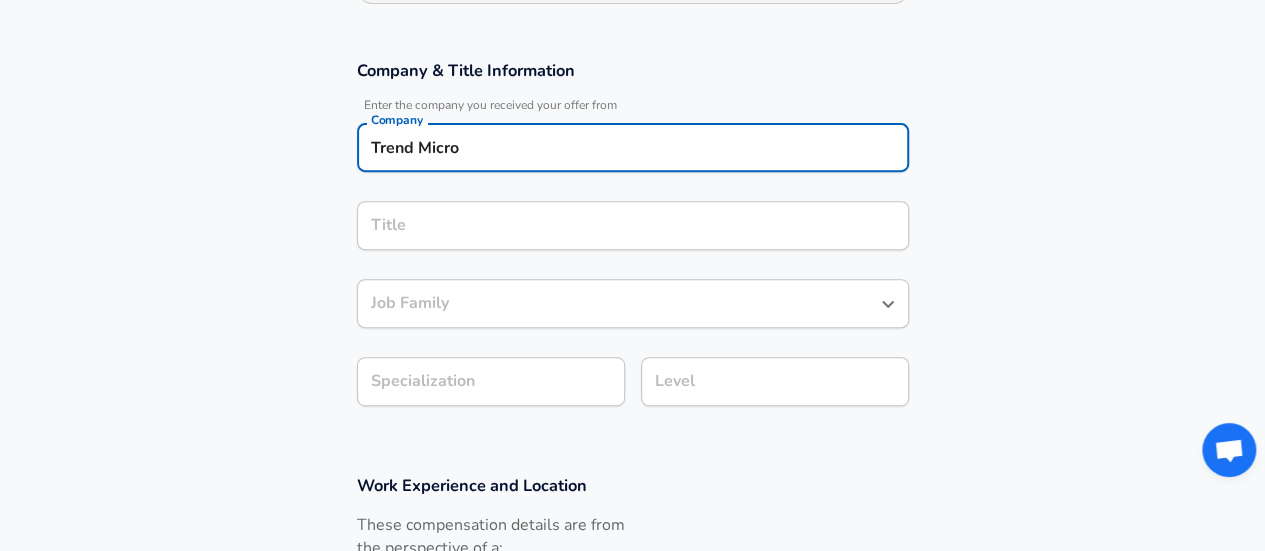 type on "Trend Micro" 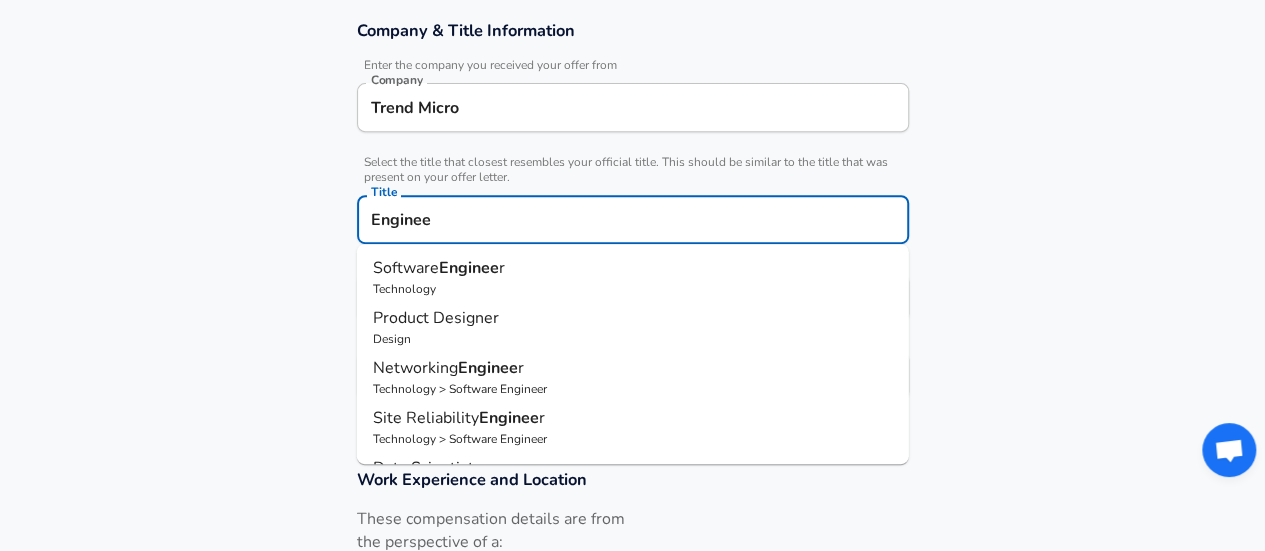 type on "Engineer" 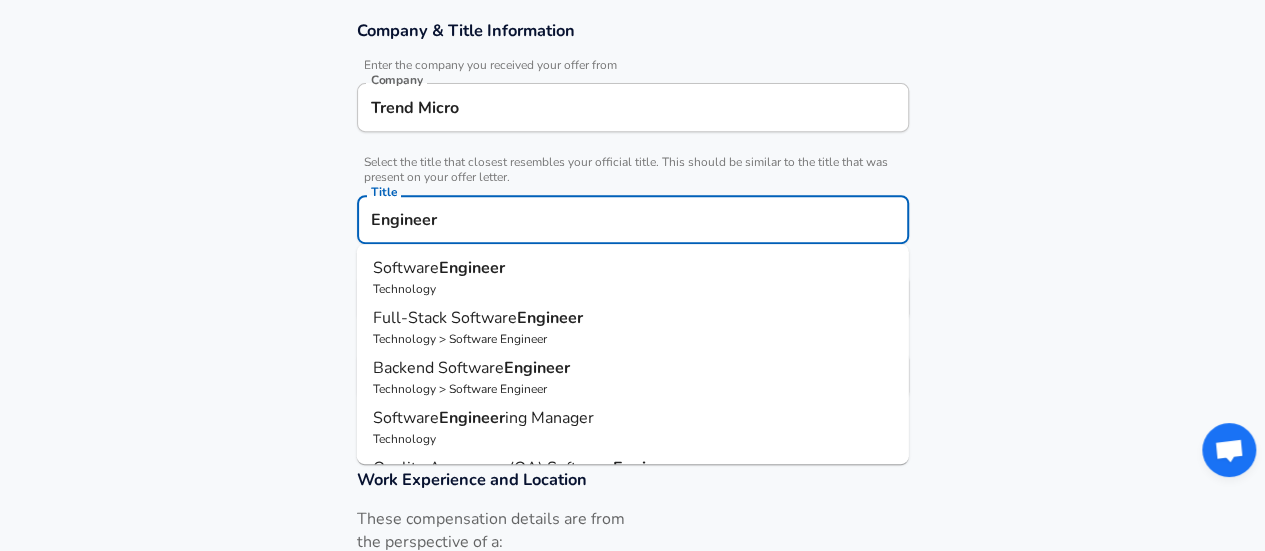 click on "Submit Salary" at bounding box center [637, 743] 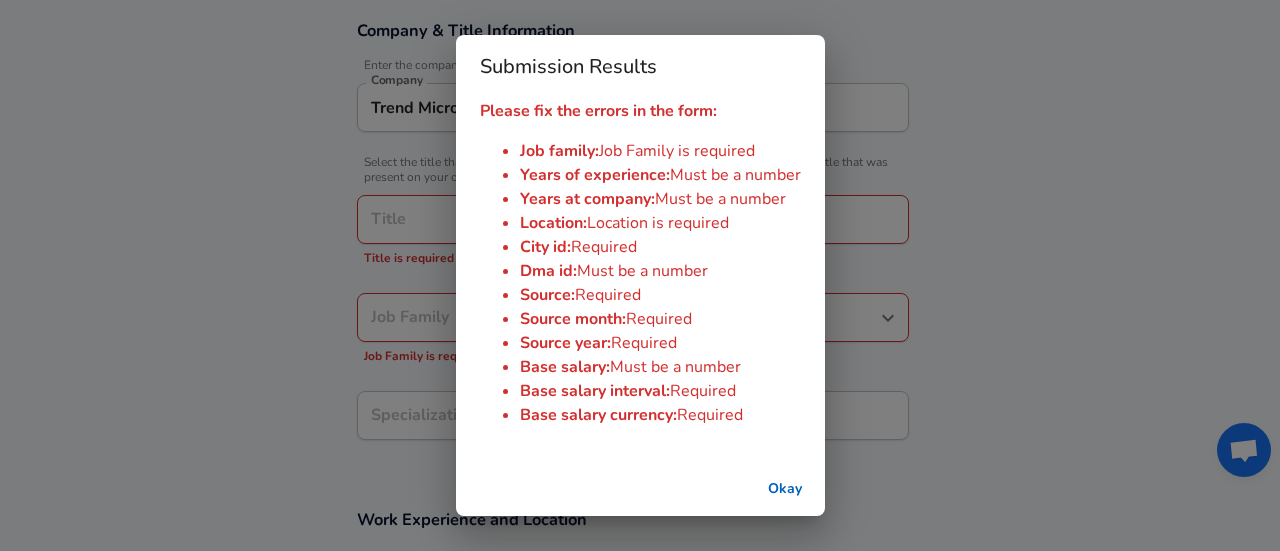 click on "Submission Results Please fix the errors in the form: Job  family :  Job Family is required Years  of  experience :  Must be a number Years  at  company :  Must be a number Location :  Location is required City  id :  Required Dma  id :  Must be a number Source :  Required Source  month :  Required Source  year :  Required Base  salary :  Must be a number Base  salary  interval :  Required Base  salary  currency :  Required Okay" at bounding box center (640, 275) 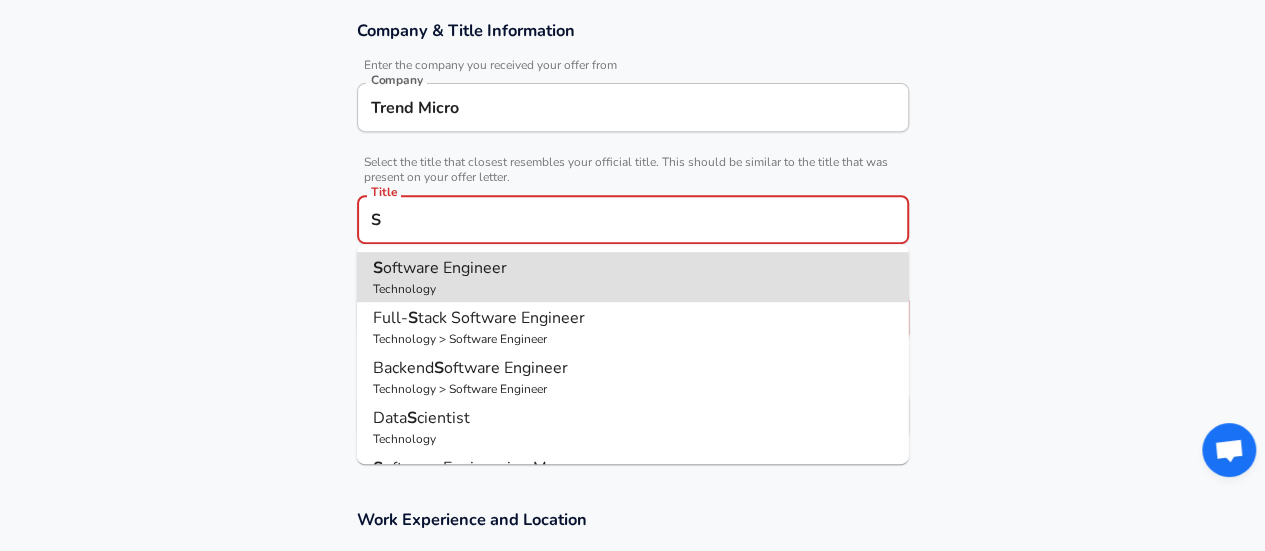 type on "Software Engineer" 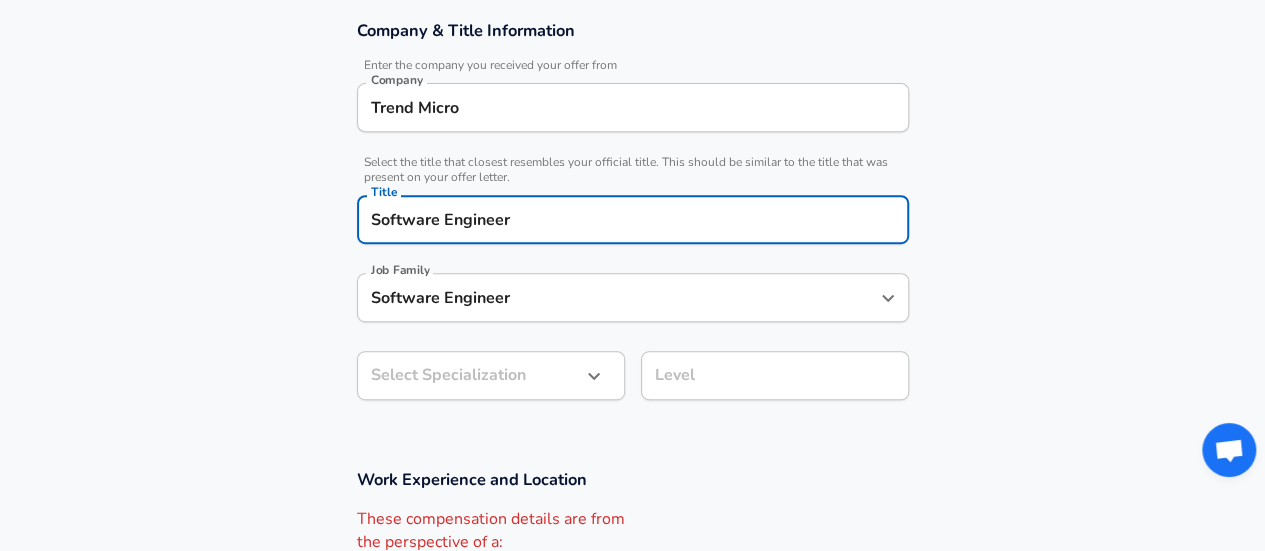 type on "Software Engineer" 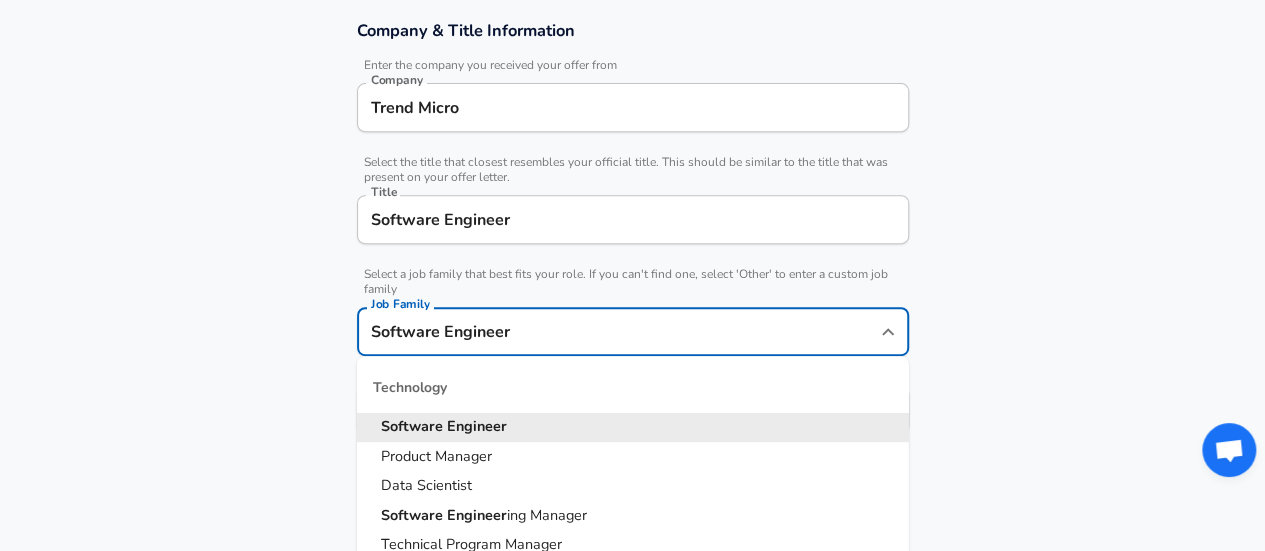 scroll, scrollTop: 400, scrollLeft: 0, axis: vertical 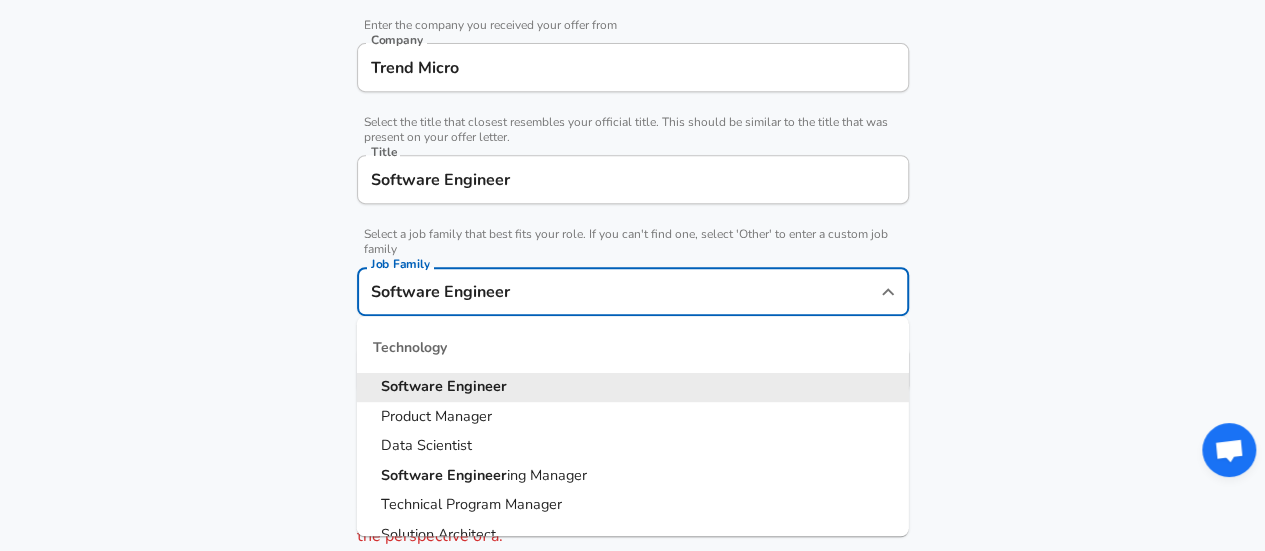click on "Engineer" at bounding box center (477, 386) 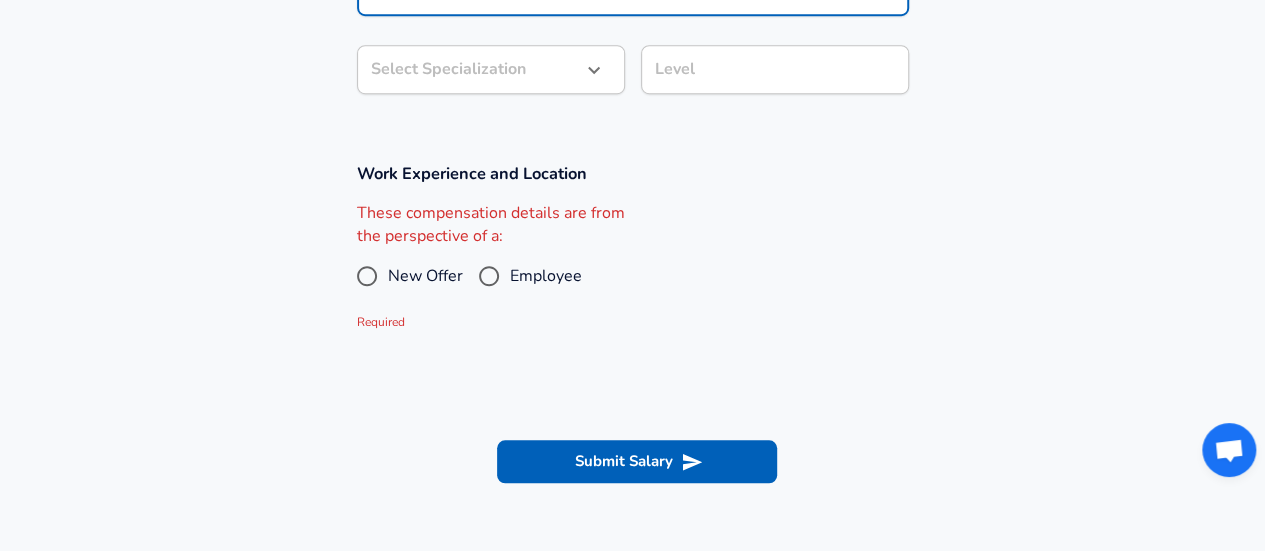 click on "Restart Add Your Salary Upload your offer letter   to verify your submission Enhance Privacy and Anonymity No Automatically hides specific fields until there are enough submissions to safely display the full details.   More Details Based on your submission and the data points that we have already collected, we will automatically hide and anonymize specific fields if there aren't enough data points to remain sufficiently anonymous. Company & Title Information   Enter the company you received your offer from Company Trend Micro Company   Select the title that closest resembles your official title. This should be similar to the title that was present on your offer letter. Title Software Engineer Title   Select a job family that best fits your role. If you can't find one, select 'Other' to enter a custom job family Job Family Software Engineer Job Family Select Specialization ​ Select Specialization Level Level Work Experience and Location These compensation details are from the perspective of a: New Offer" at bounding box center [632, -425] 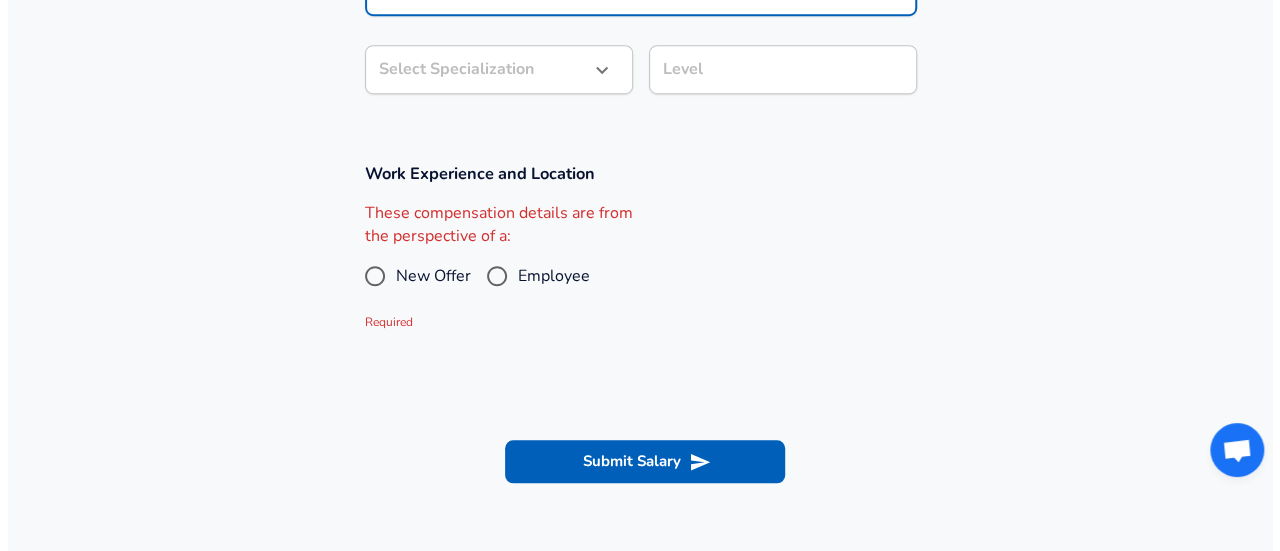 scroll, scrollTop: 809, scrollLeft: 0, axis: vertical 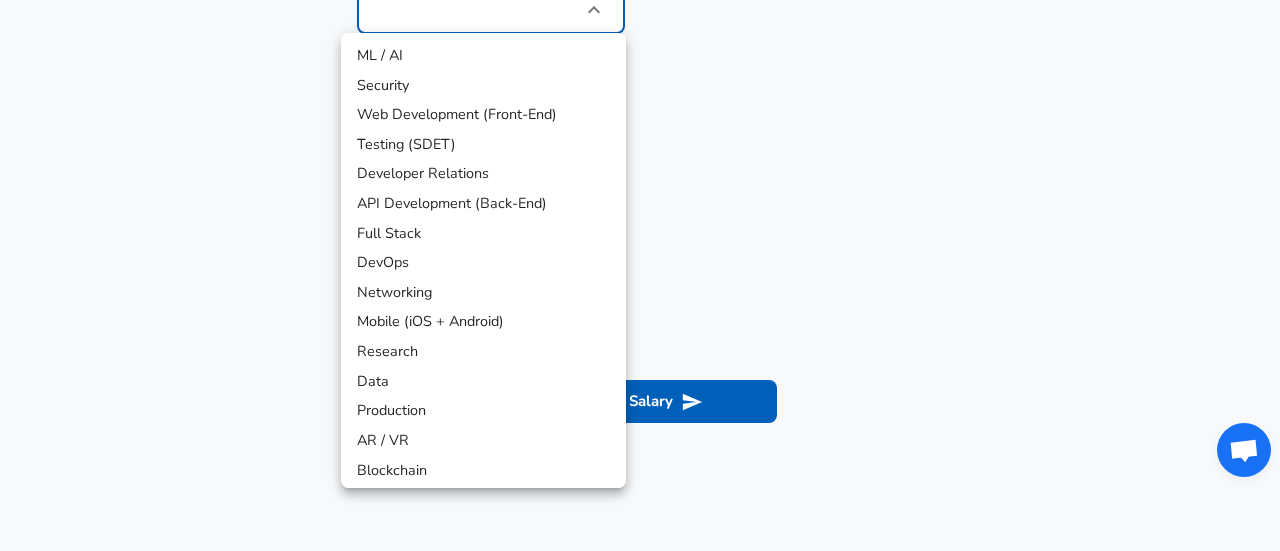 click on "Security" at bounding box center (483, 86) 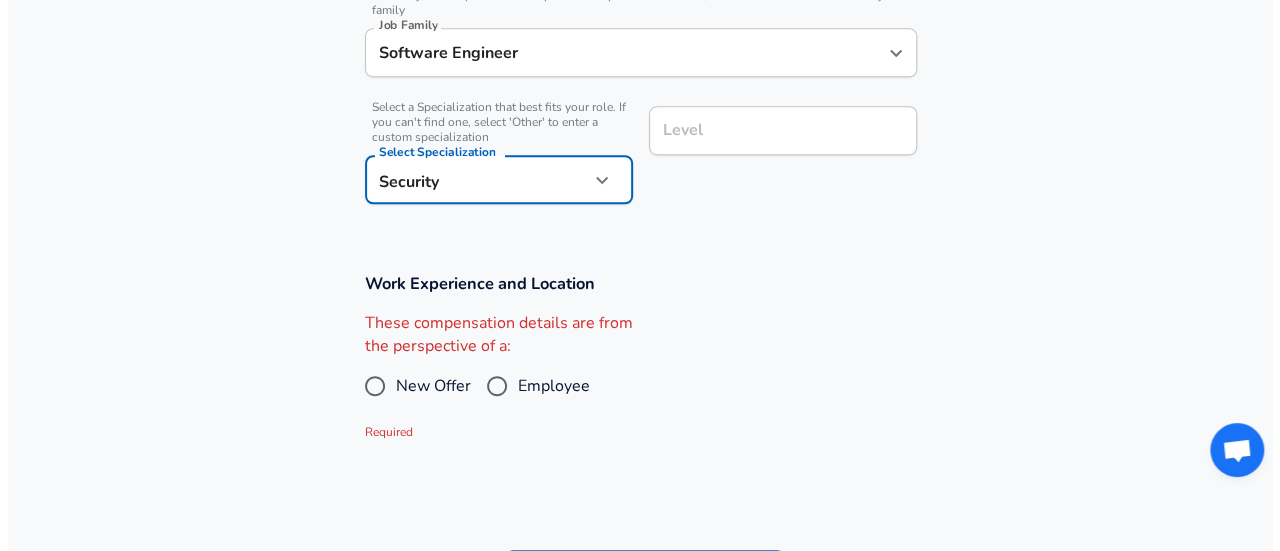 scroll, scrollTop: 594, scrollLeft: 0, axis: vertical 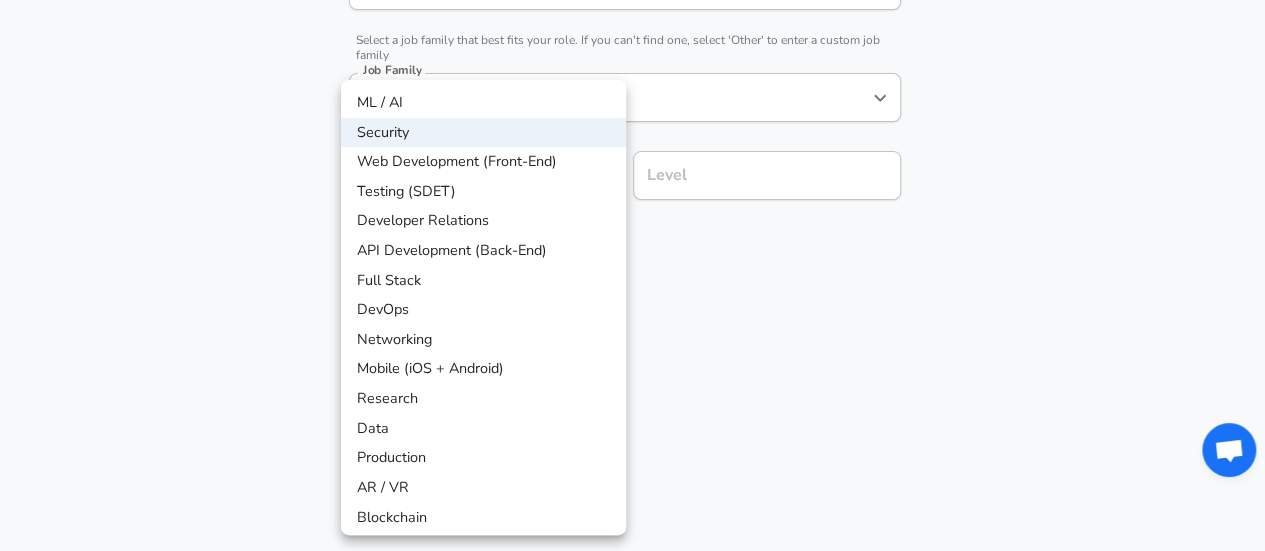 click on "Restart Add Your Salary Upload your offer letter   to verify your submission Enhance Privacy and Anonymity No Automatically hides specific fields until there are enough submissions to safely display the full details.   More Details Based on your submission and the data points that we have already collected, we will automatically hide and anonymize specific fields if there aren't enough data points to remain sufficiently anonymous. Company  & Title Information   Enter the company you received your offer from Company Trend Micro Company   Select the title that closest resembles your official title. This should be similar to the title that was present on your offer letter. Title Software Engineer Title   Select a job family that best fits your role. If you can't find one, select 'Other' to enter a custom job family Job Family Software Engineer Job Family   Select a Specialization that best fits your role. If you can't find one, select 'Other' to enter a custom specialization Select Specialization Security Level" at bounding box center (632, -319) 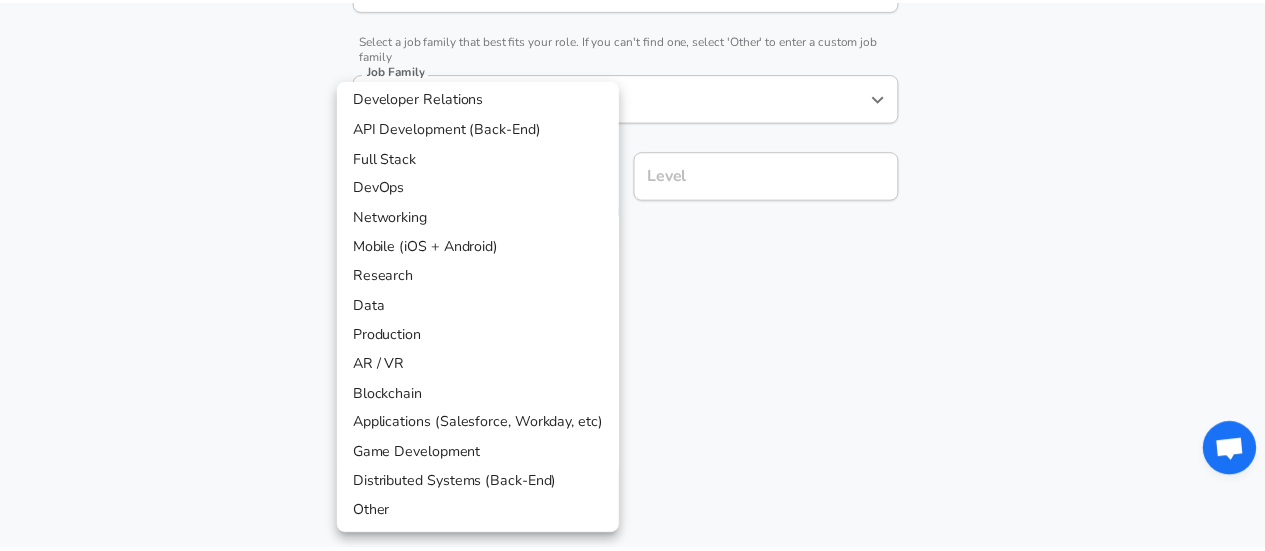 scroll, scrollTop: 122, scrollLeft: 0, axis: vertical 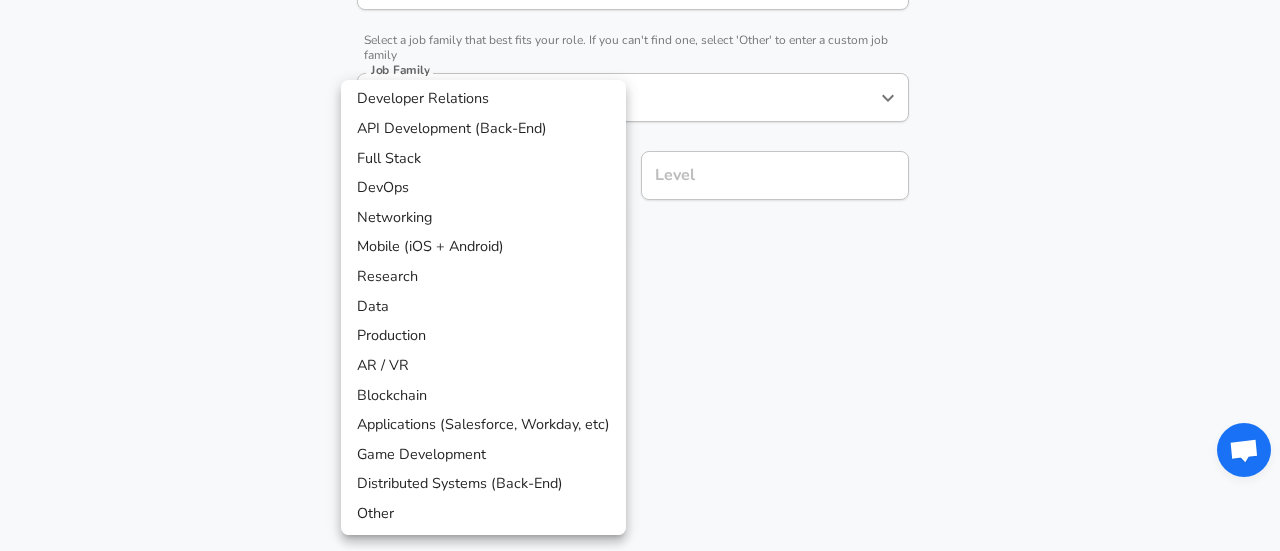 click at bounding box center [640, 275] 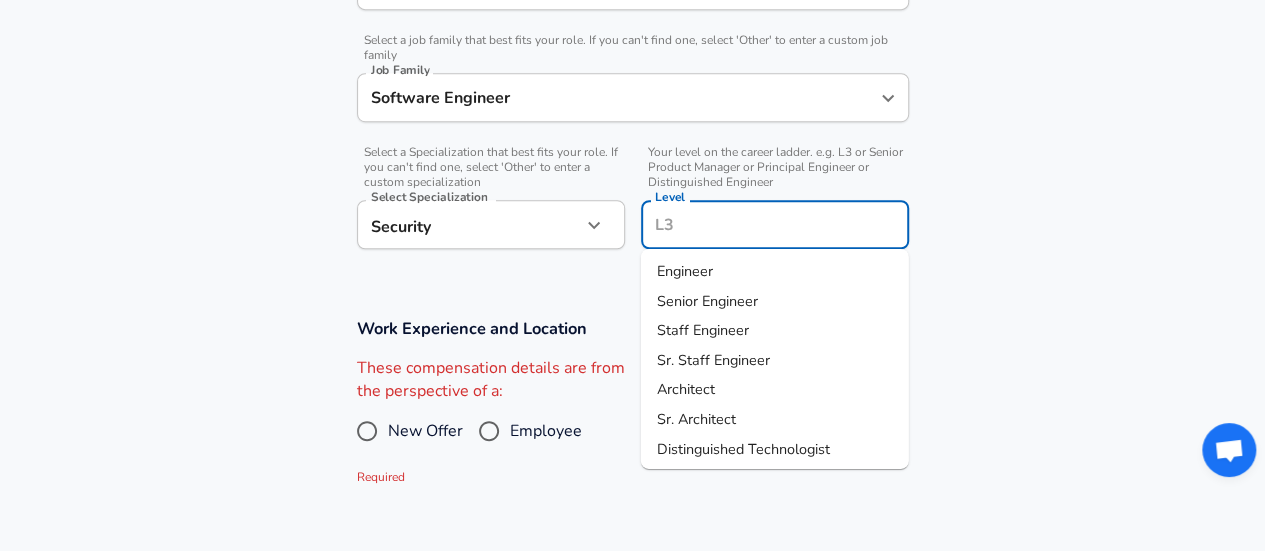 click on "Level" at bounding box center (775, 224) 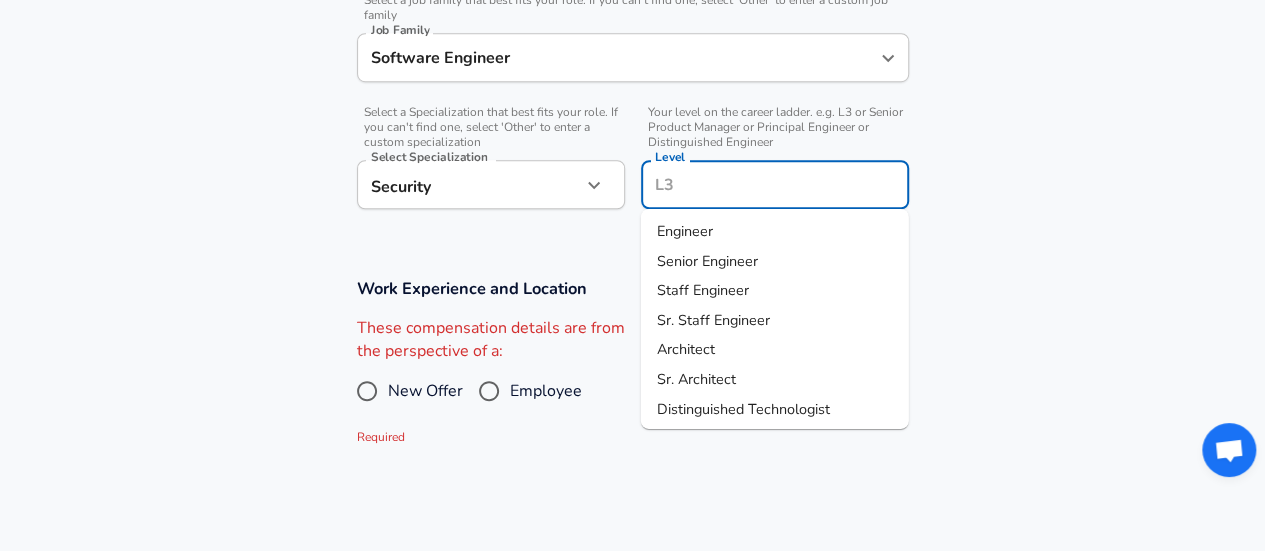 click on "Engineer" at bounding box center [775, 232] 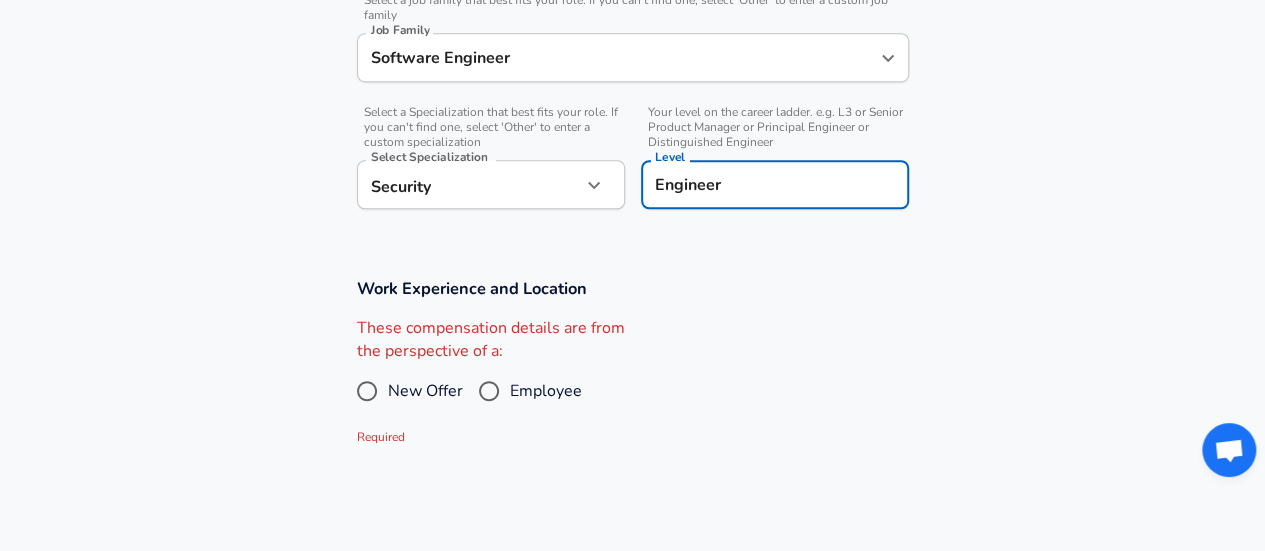 scroll, scrollTop: 734, scrollLeft: 0, axis: vertical 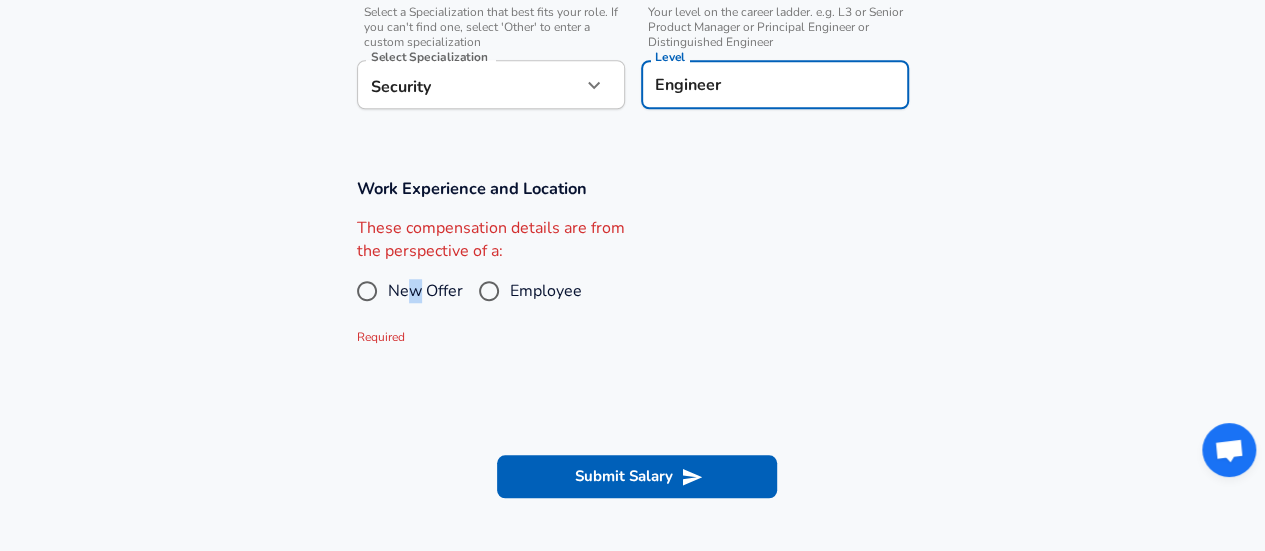 click on "New Offer" at bounding box center [425, 291] 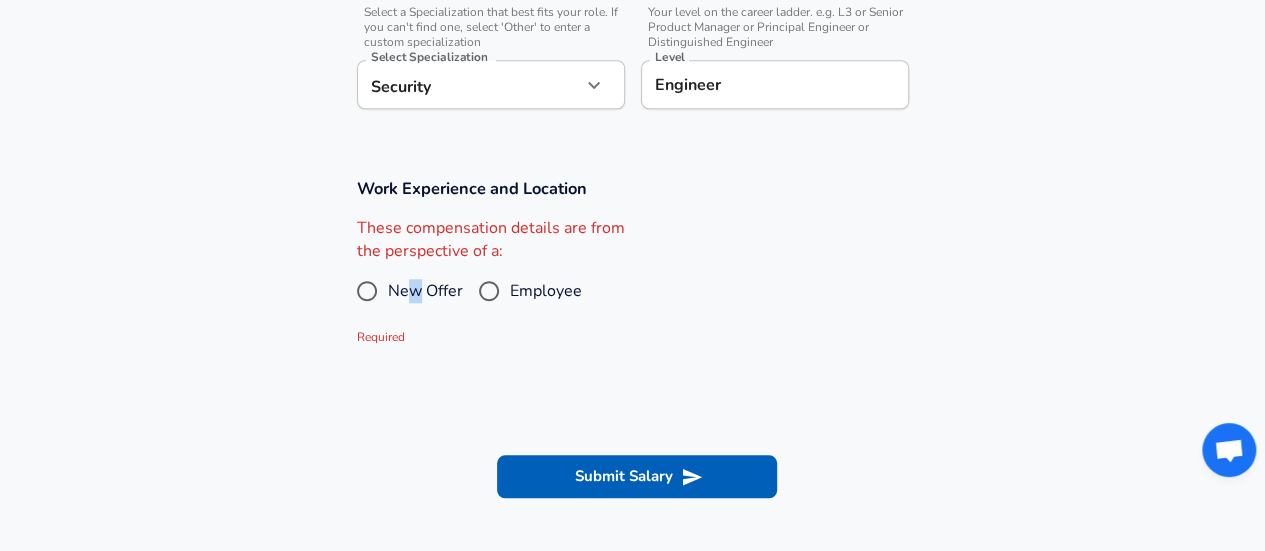 click on "New Offer" at bounding box center (367, 291) 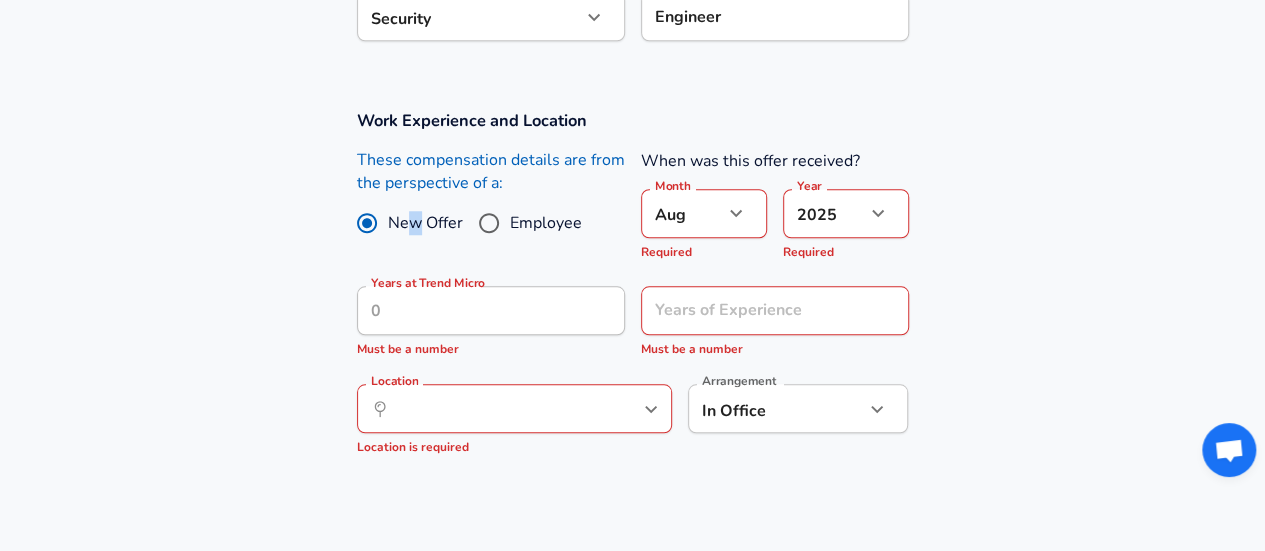 scroll, scrollTop: 934, scrollLeft: 0, axis: vertical 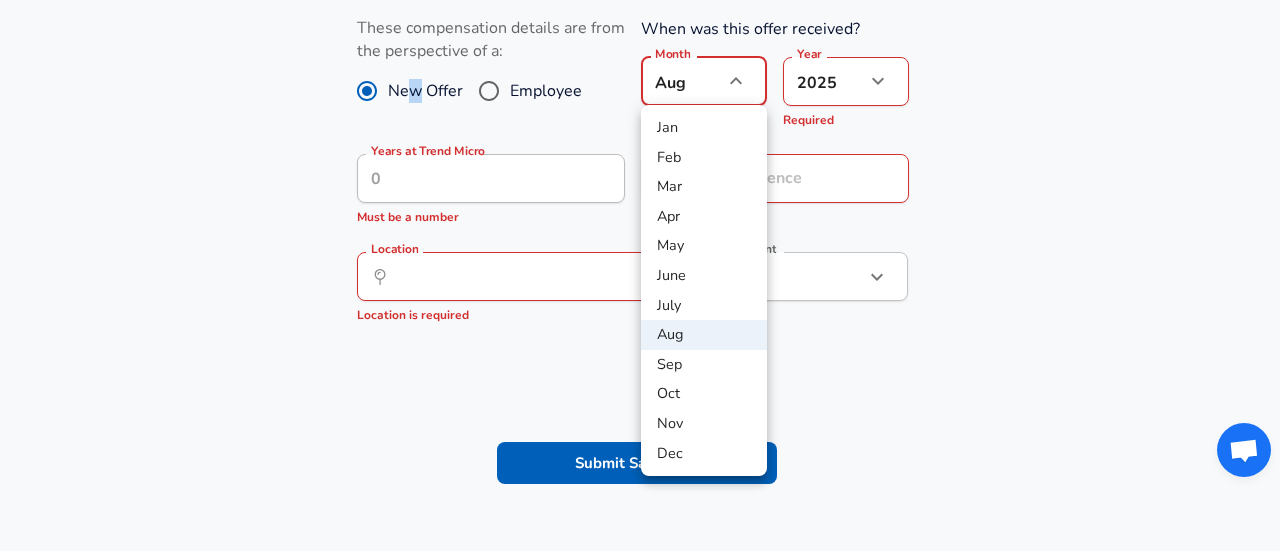 click on "Restart Add Your Salary Upload your offer letter   to verify your submission Enhance Privacy and Anonymity No Automatically hides specific fields until there are enough submissions to safely display the full details.   More Details Based on your submission and the data points that we have already collected, we will automatically hide and anonymize specific fields if there aren't enough data points to remain sufficiently anonymous. Company  & Title Information   Enter the company you received your offer from Company Trend Micro Company   Select the title that closest resembles your official title. This should be similar to the title that was present on your offer letter. Title Software Engineer Title   Select a job family that best fits your role. If you can't find one, select 'Other' to enter a custom job family Job Family Software Engineer Job Family   Select a Specialization that best fits your role. If you can't find one, select 'Other' to enter a custom specialization Select Specialization Security   Level" at bounding box center [640, -659] 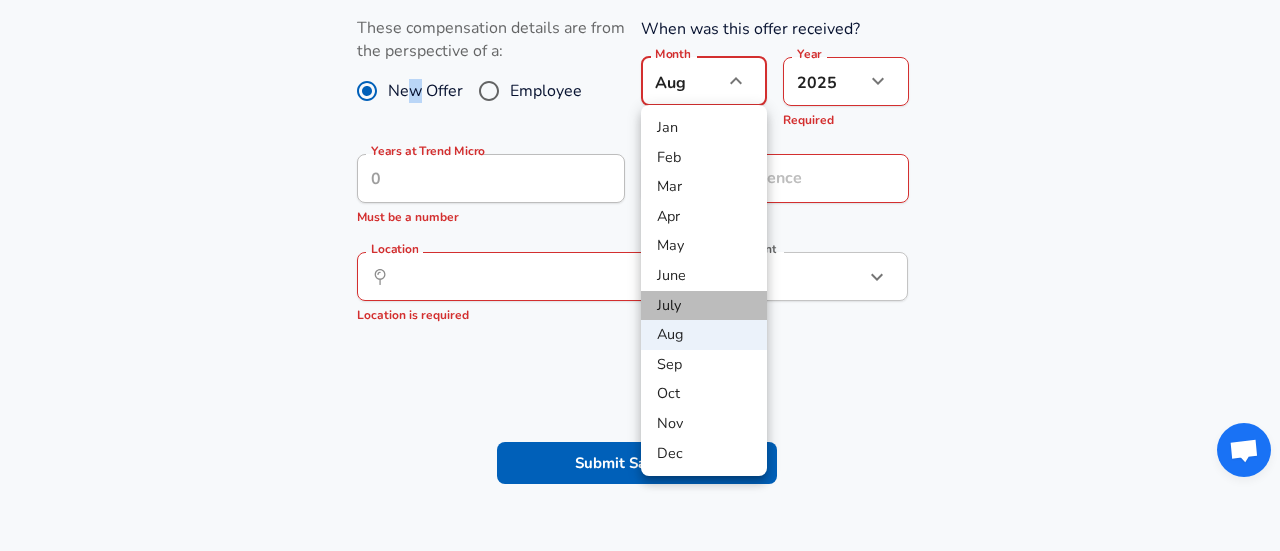 click on "July" at bounding box center [704, 306] 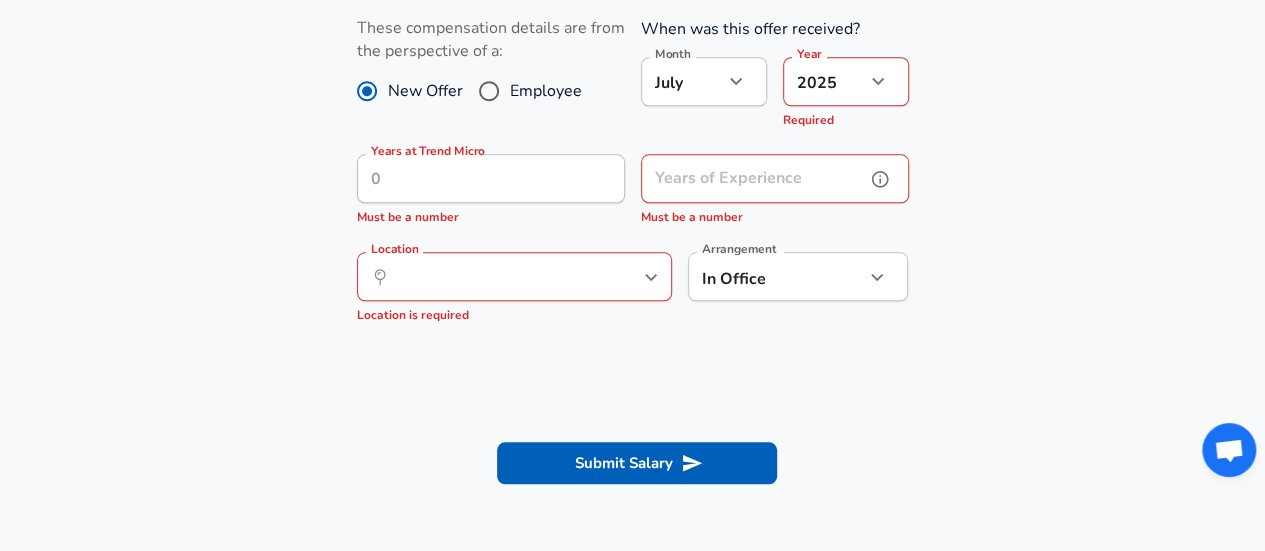 click on "Years of Experience" at bounding box center (753, 178) 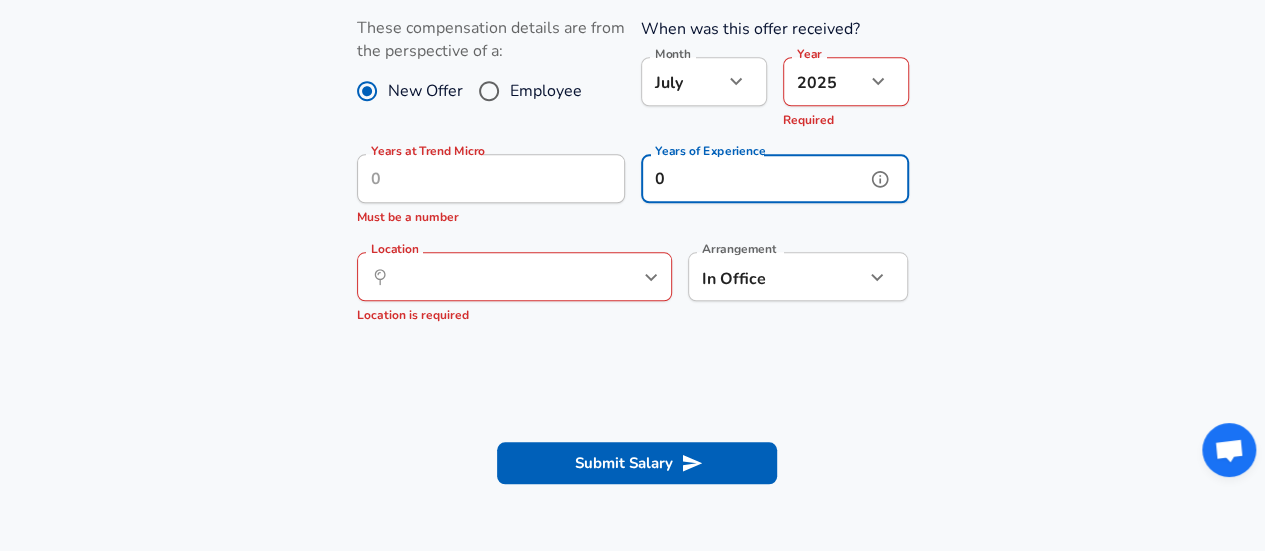 type on "0" 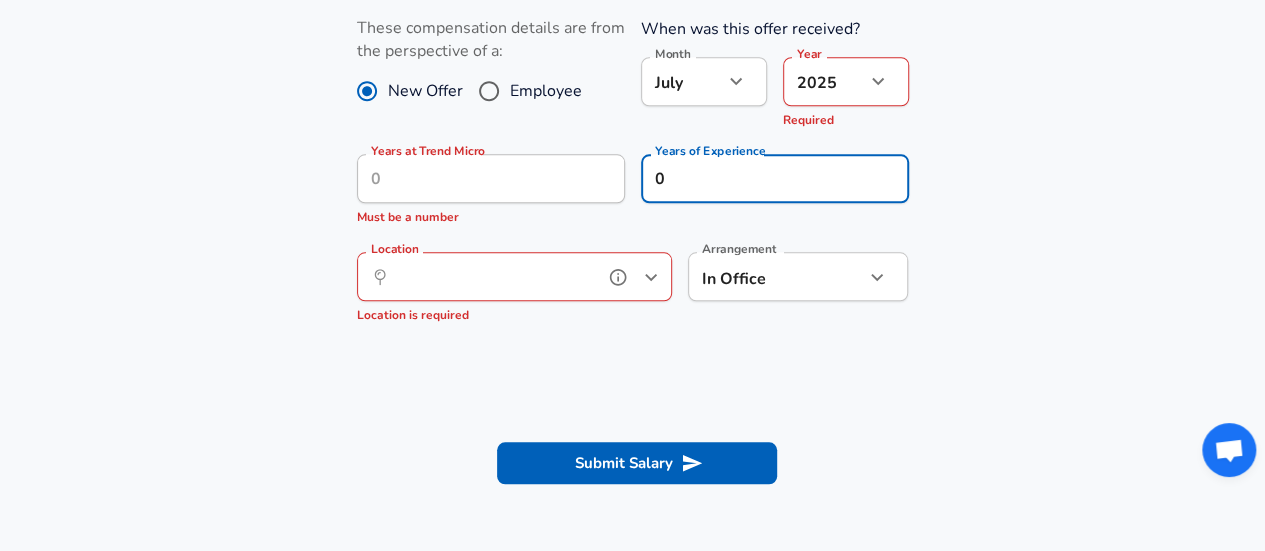 click on "Location" at bounding box center (492, 276) 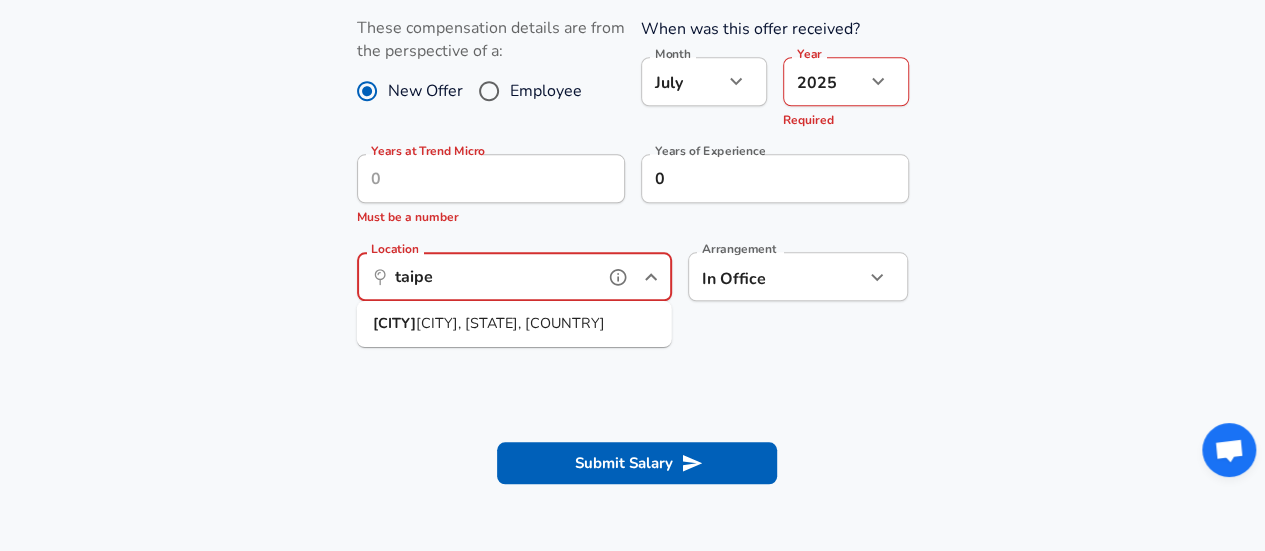 click on "[CITY], [STATE], [COUNTRY]" at bounding box center (510, 323) 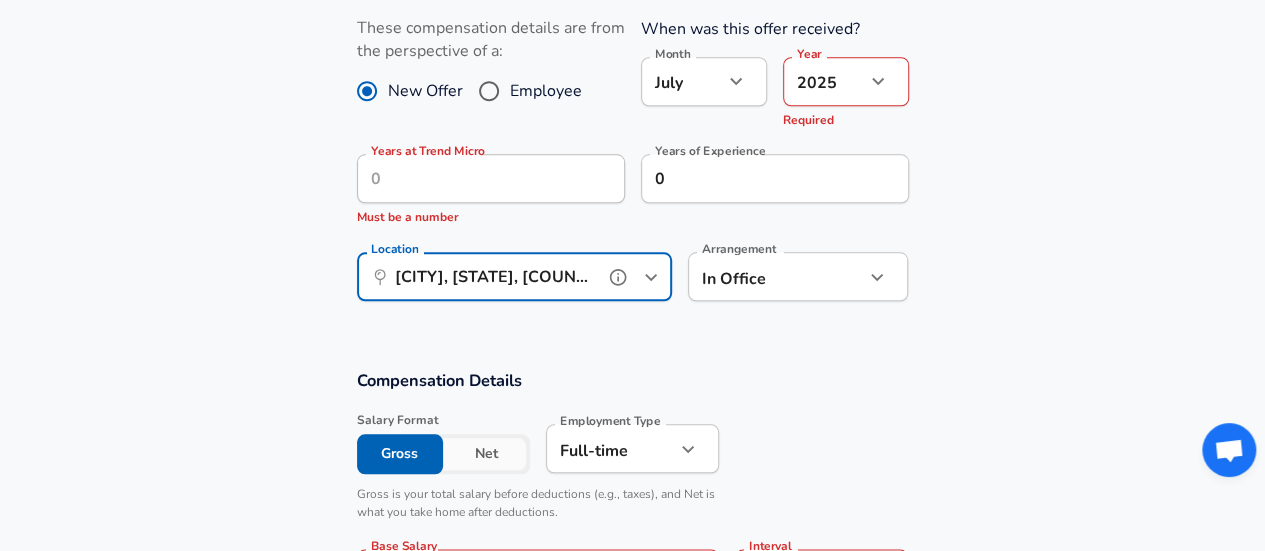 type on "[CITY], [STATE], [COUNTRY]" 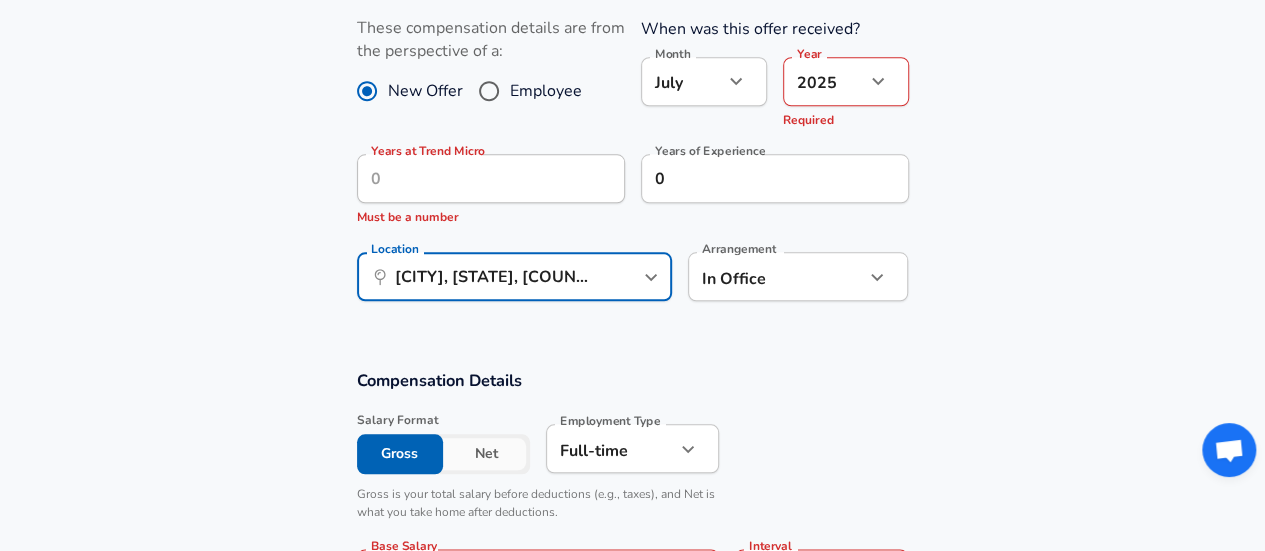 click on "Restart Add Your Salary Upload your offer letter   to verify your submission Enhance Privacy and Anonymity No Automatically hides specific fields until there are enough submissions to safely display the full details.   More Details Based on your submission and the data points that we have already collected, we will automatically hide and anonymize specific fields if there aren't enough data points to remain sufficiently anonymous. Company  & Title Information   Enter the company you received your offer from Company Trend Micro Company   Select the title that closest resembles your official title. This should be similar to the title that was present on your offer letter. Title Software Engineer Title   Select a job family that best fits your role. If you can't find one, select 'Other' to enter a custom job family Job Family Software Engineer Job Family   Select a Specialization that best fits your role. If you can't find one, select 'Other' to enter a custom specialization Select Specialization Security   Level" at bounding box center (632, -659) 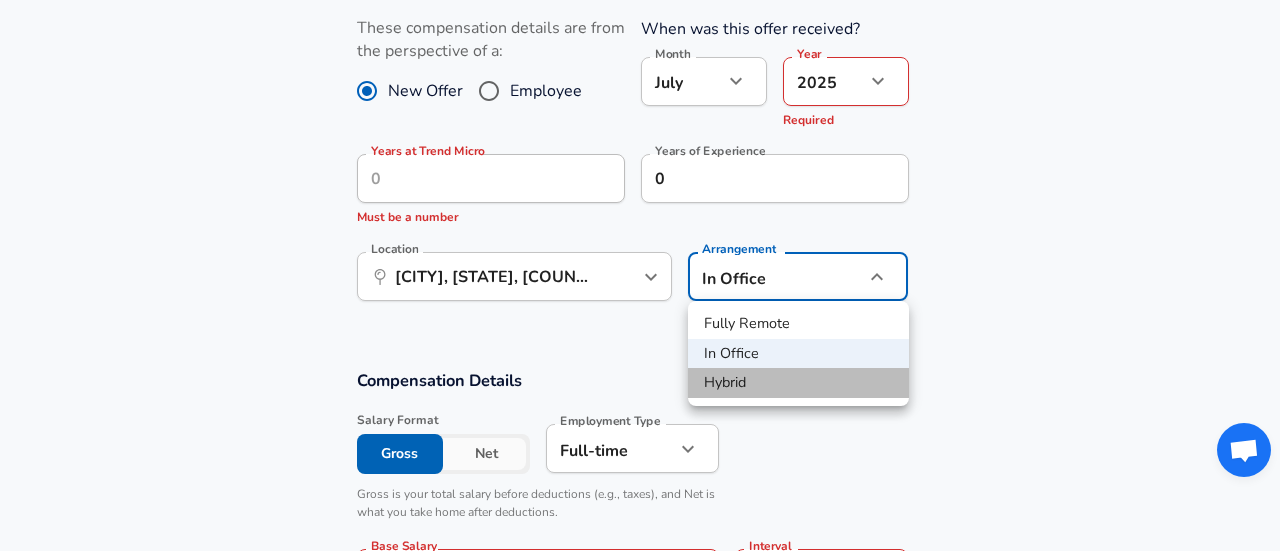 click on "Hybrid" at bounding box center (798, 383) 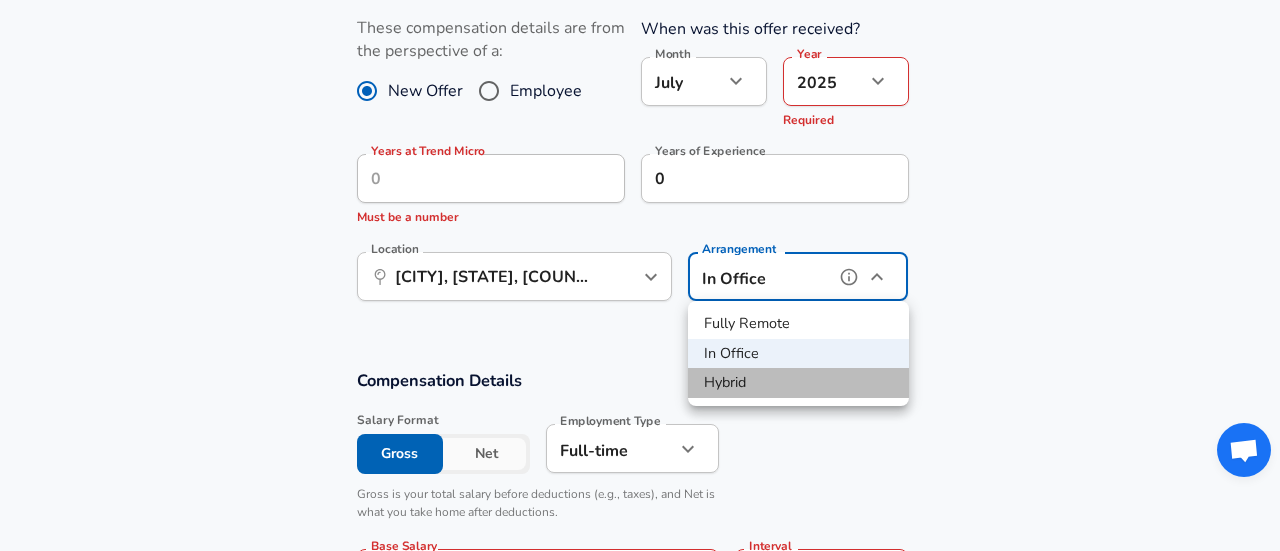 type on "hybrid" 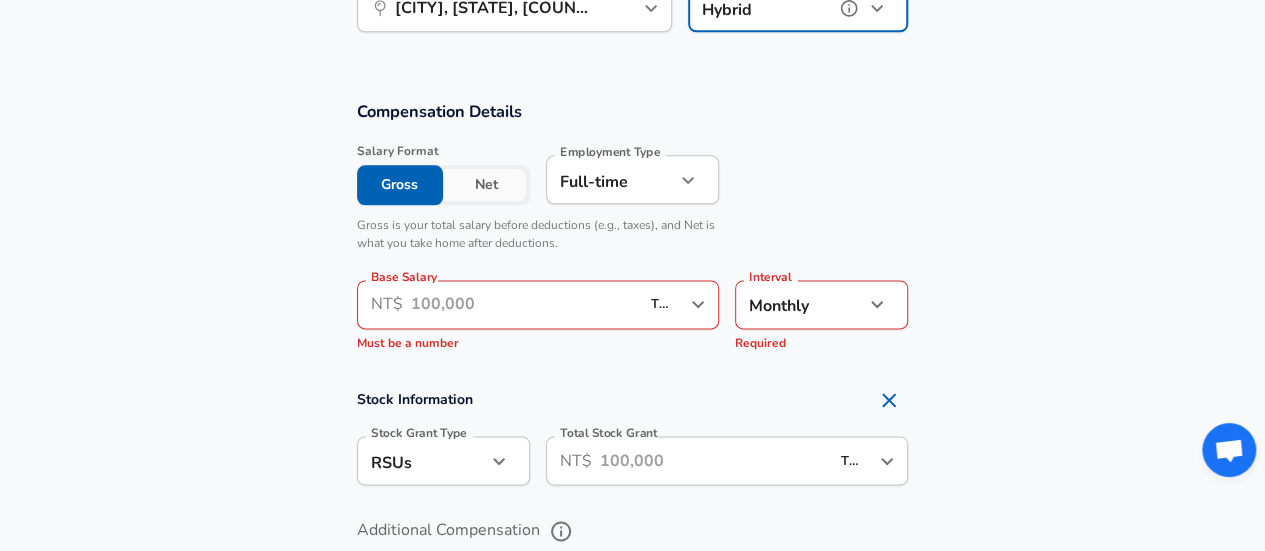 scroll, scrollTop: 1234, scrollLeft: 0, axis: vertical 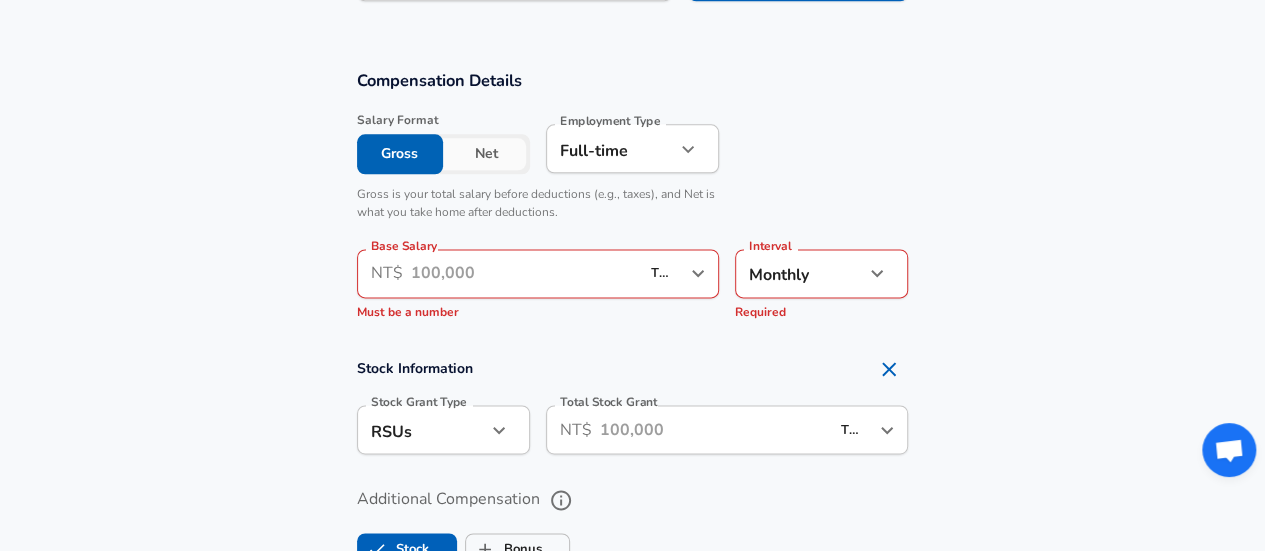 click on "Base Salary" at bounding box center (525, 273) 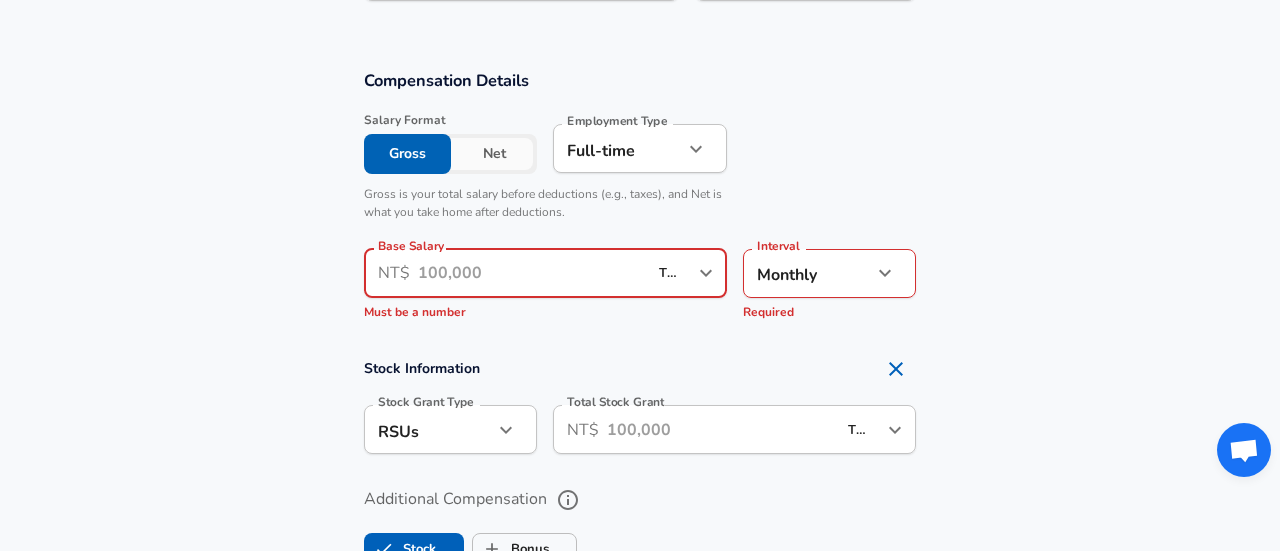 click on "Restart Add Your Salary Upload your offer letter   to verify your submission Enhance Privacy and Anonymity No Automatically hides specific fields until there are enough submissions to safely display the full details.   More Details Based on your submission and the data points that we have already collected, we will automatically hide and anonymize specific fields if there aren't enough data points to remain sufficiently anonymous. Company  & Title Information   Enter the company you received your offer from Company Trend Micro Company   Select the title that closest resembles your official title. This should be similar to the title that was present on your offer letter. Title Software Engineer Title   Select a job family that best fits your role. If you can't find one, select 'Other' to enter a custom job family Job Family Software Engineer Job Family   Select a Specialization that best fits your role. If you can't find one, select 'Other' to enter a custom specialization Select Specialization Security   Level" at bounding box center [640, -959] 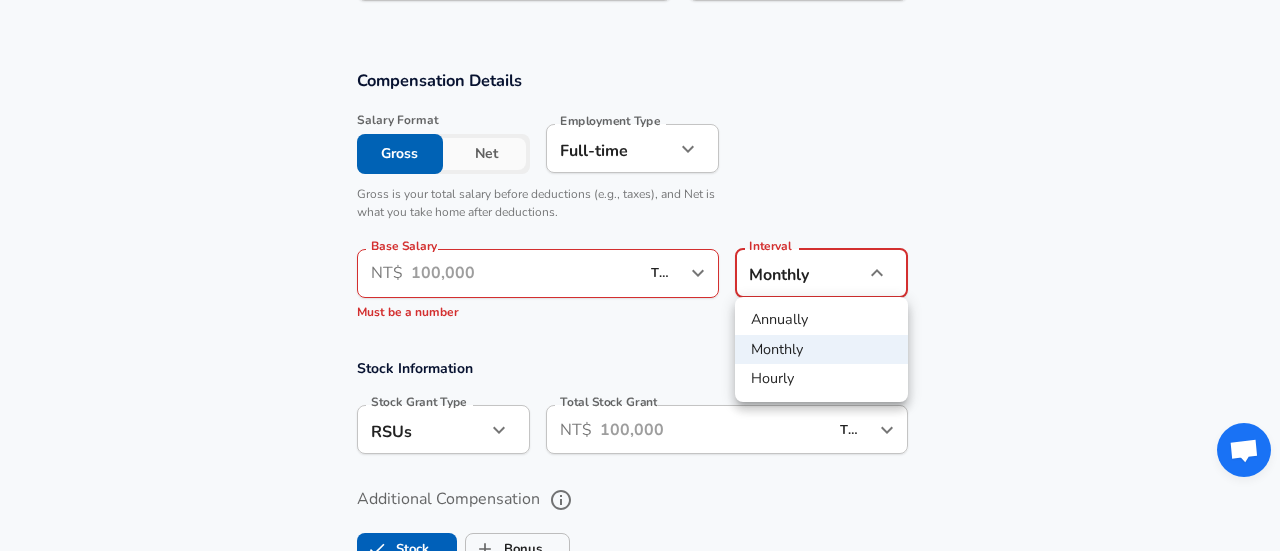 click at bounding box center [640, 275] 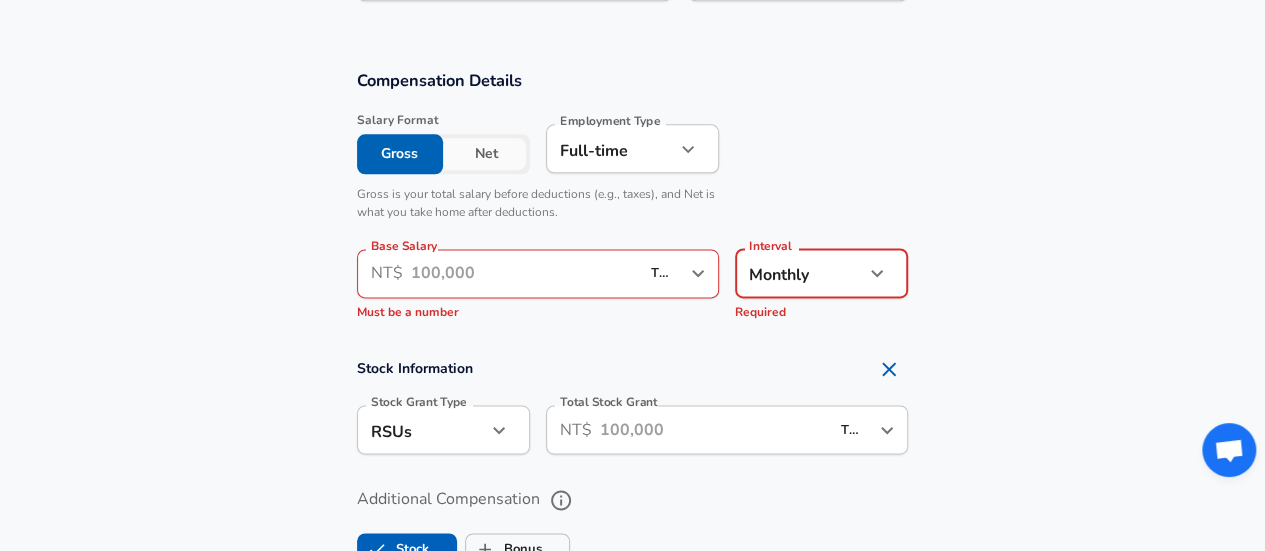 click on "Base Salary" at bounding box center [525, 273] 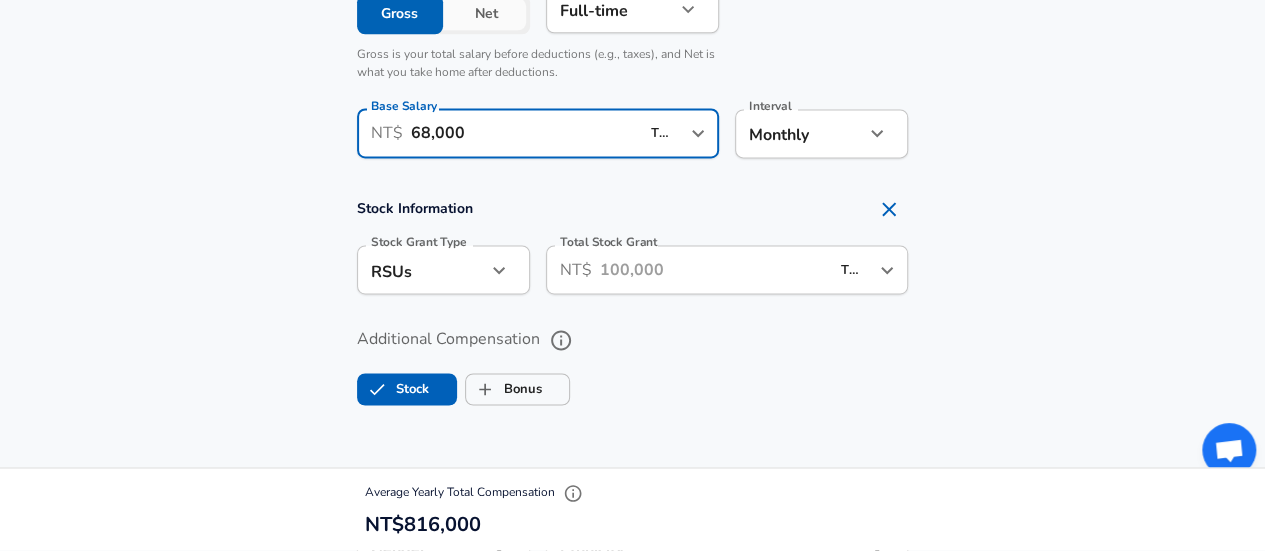 scroll, scrollTop: 1334, scrollLeft: 0, axis: vertical 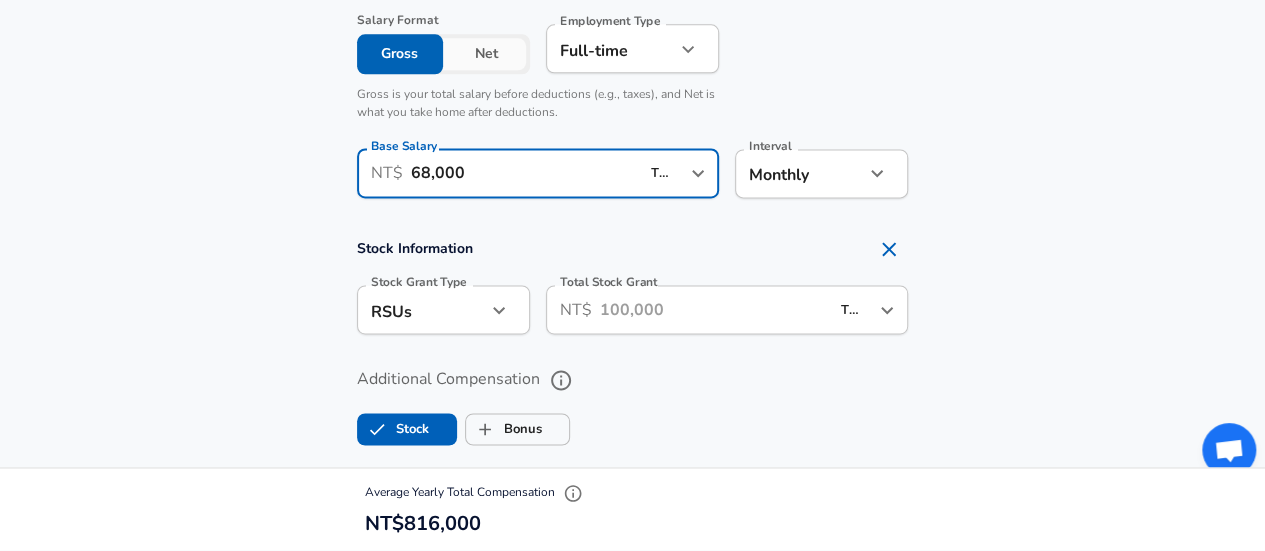 type on "68,000" 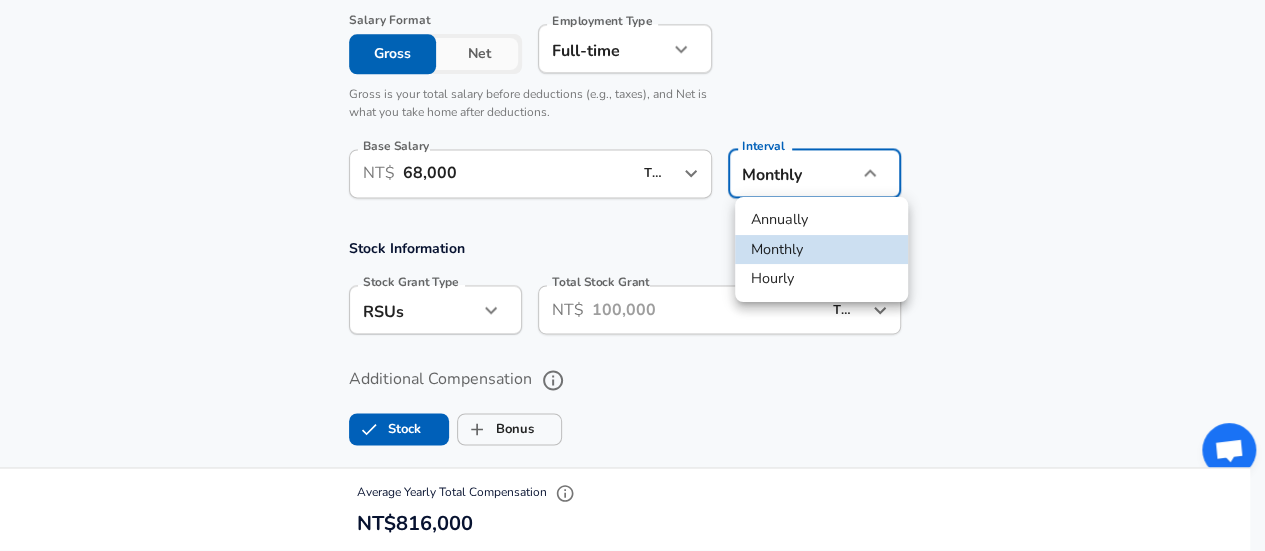 click on "Restart Add Your Salary Upload your offer letter   to verify your submission Enhance Privacy and Anonymity No Automatically hides specific fields until there are enough submissions to safely display the full details.   More Details Based on your submission and the data points that we have already collected, we will automatically hide and anonymize specific fields if there aren't enough data points to remain sufficiently anonymous. Company  & Title Information   Enter the company you received your offer from Company Trend Micro Company   Select the title that closest resembles your official title. This should be similar to the title that was present on your offer letter. Title Software Engineer Title   Select a job family that best fits your role. If you can't find one, select 'Other' to enter a custom job family Job Family Software Engineer Job Family   Select a Specialization that best fits your role. If you can't find one, select 'Other' to enter a custom specialization Select Specialization Security   Level" at bounding box center (632, -1059) 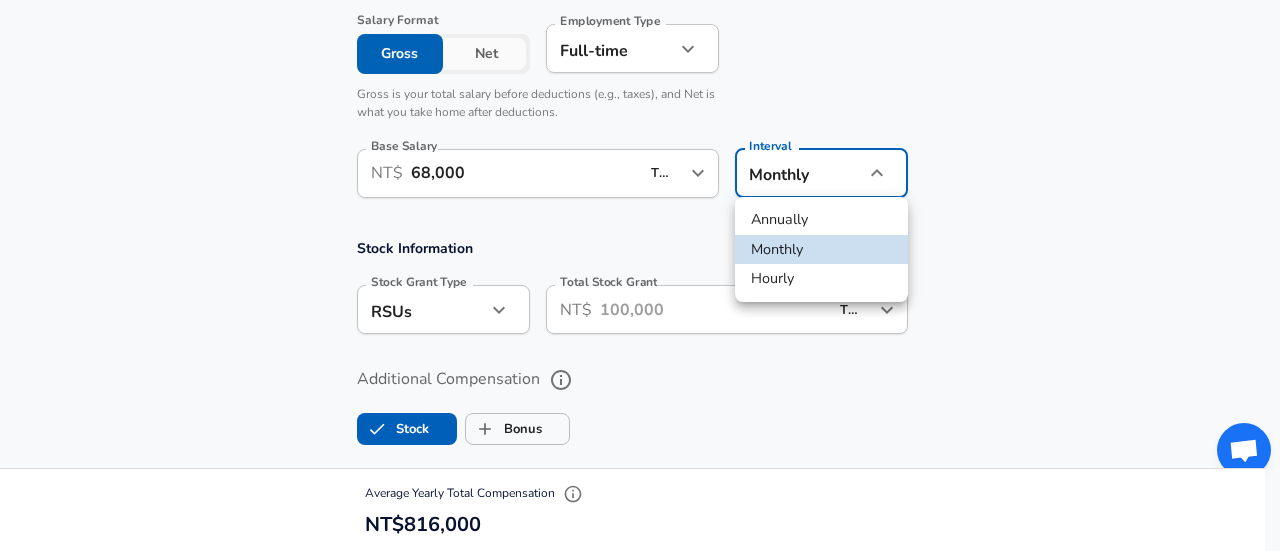 click on "Annually" at bounding box center [821, 220] 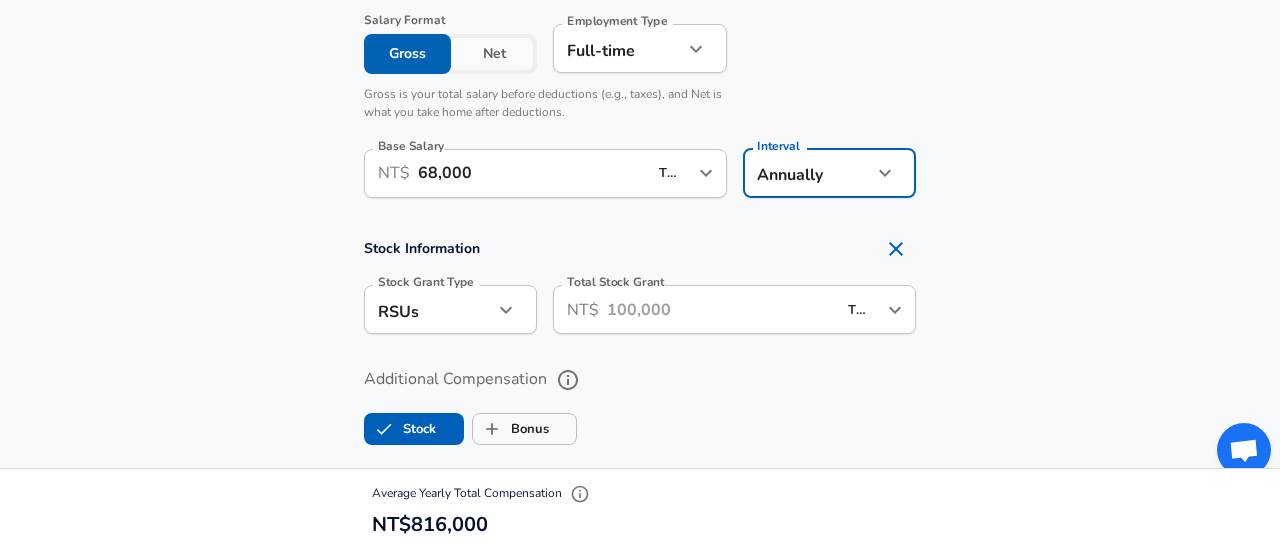 type on "yearly" 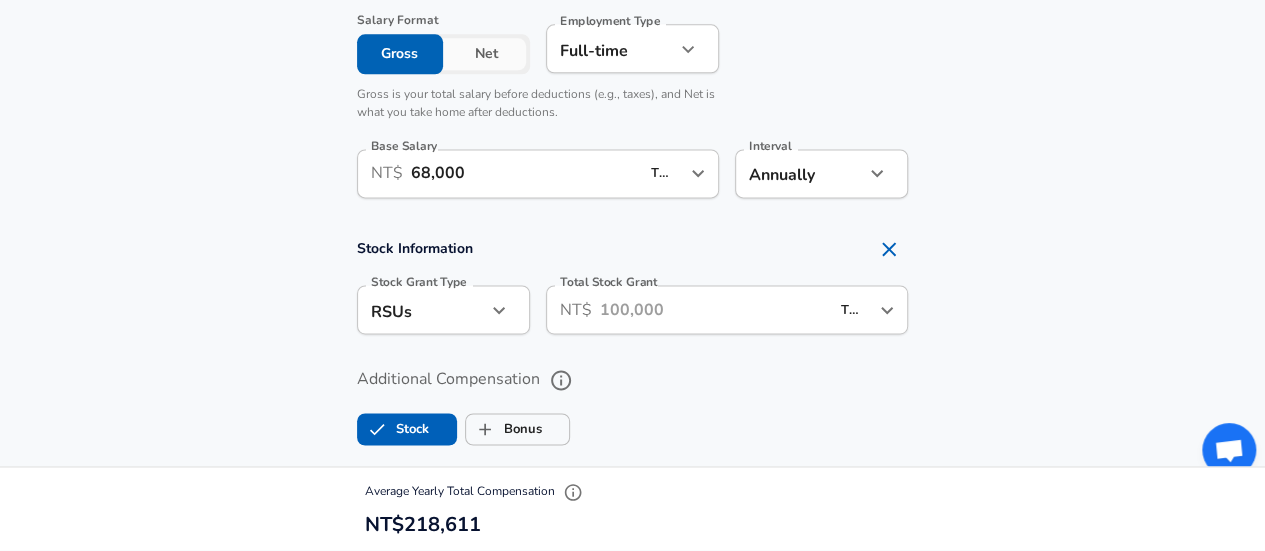 click on "68,000" at bounding box center [525, 173] 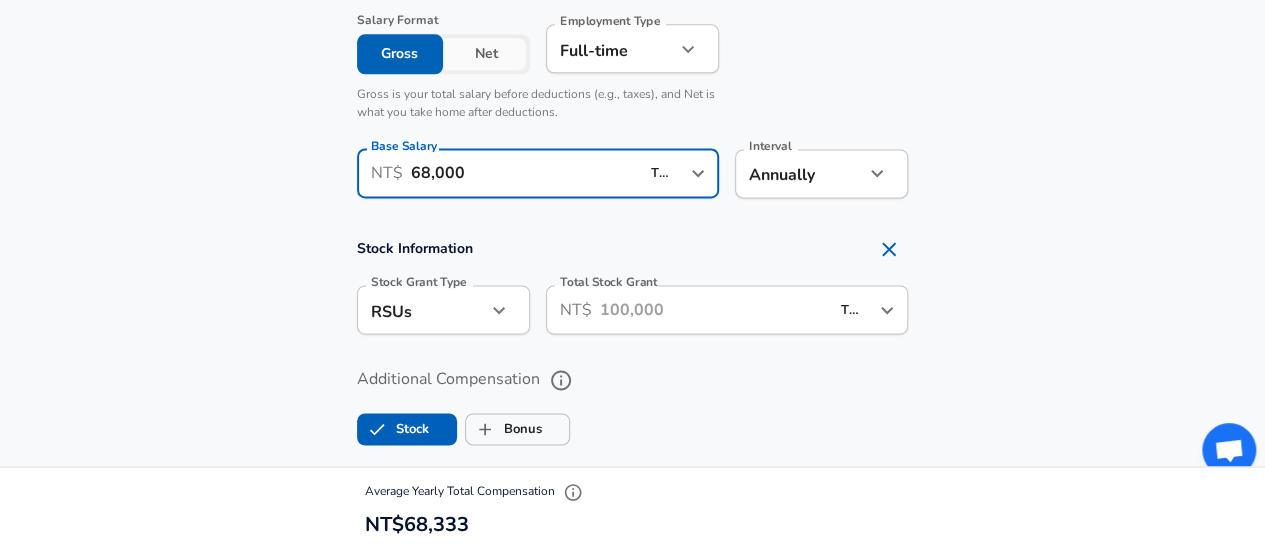 click on "68,000" at bounding box center (525, 173) 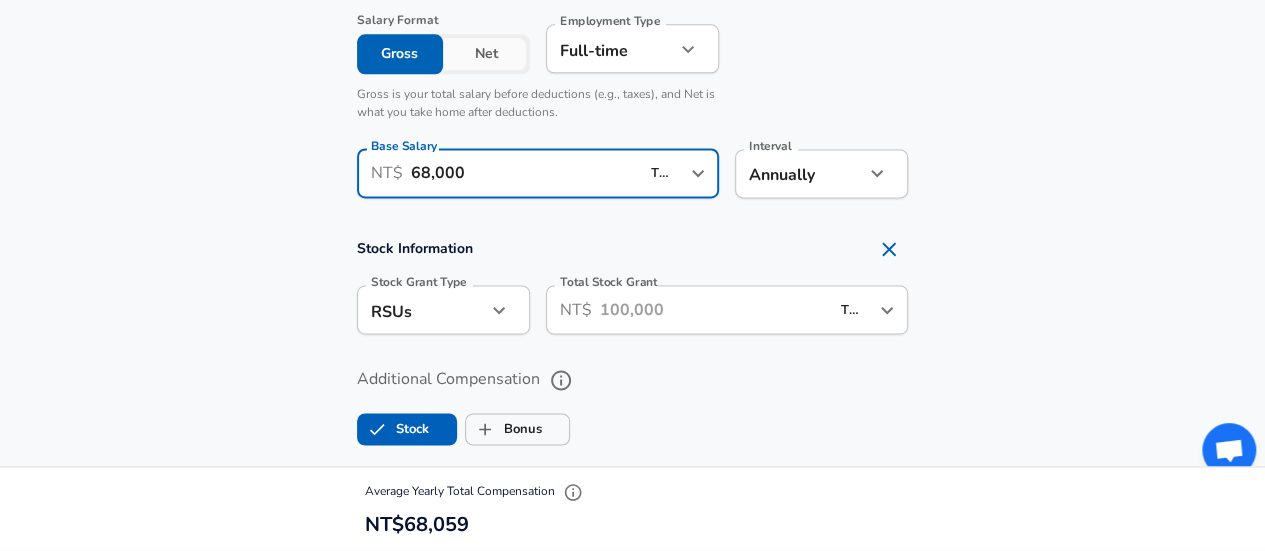 click on "68,000" at bounding box center (525, 173) 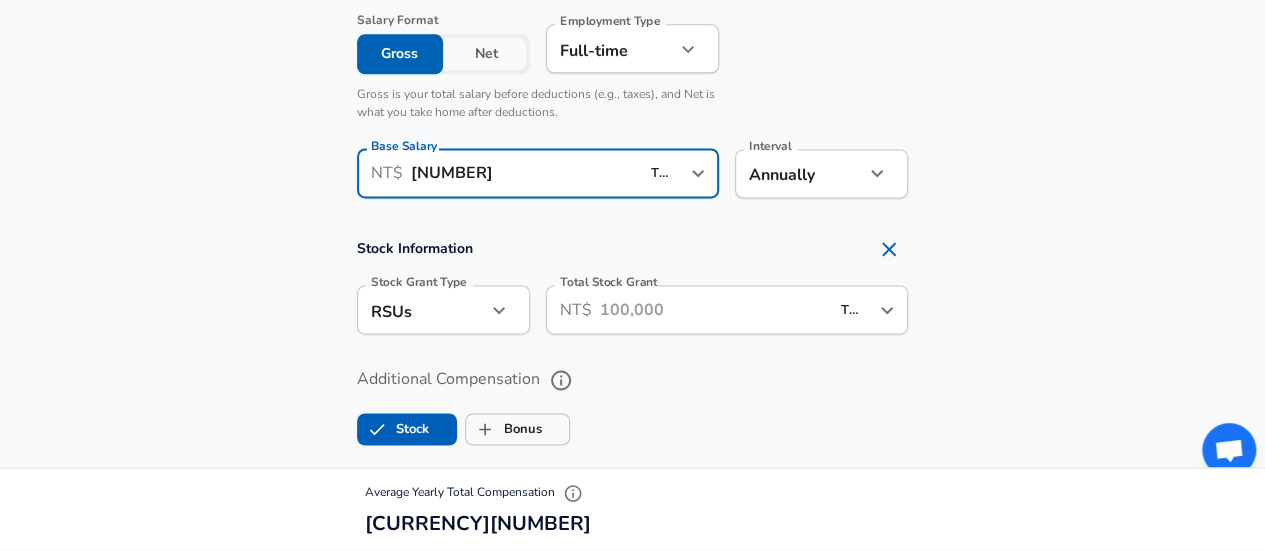 type on "[NUMBER]" 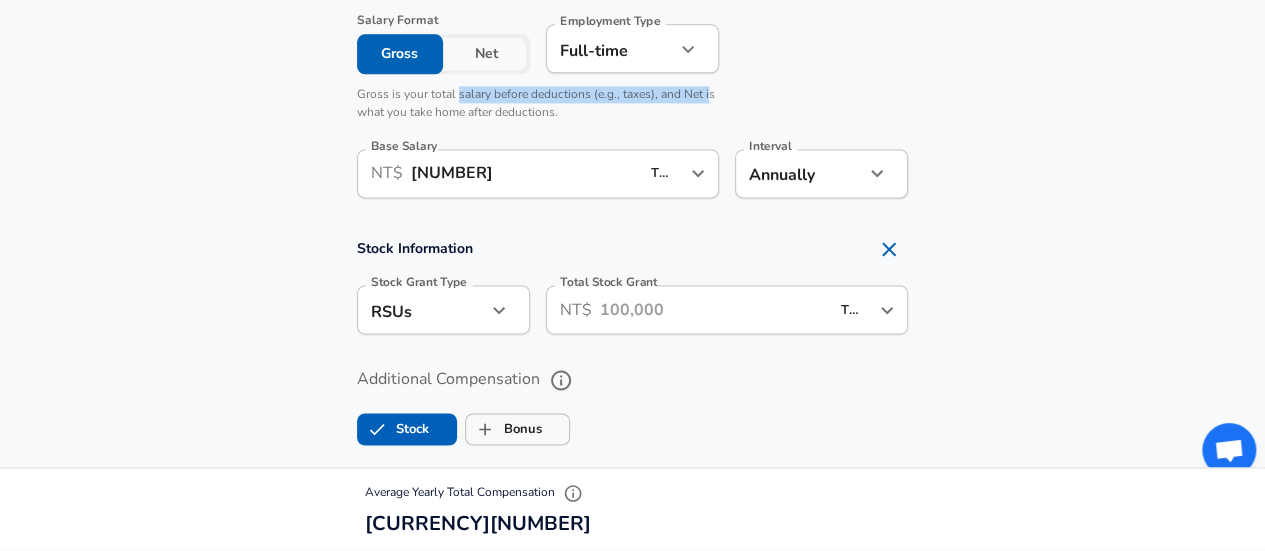 drag, startPoint x: 458, startPoint y: 101, endPoint x: 706, endPoint y: 93, distance: 248.129 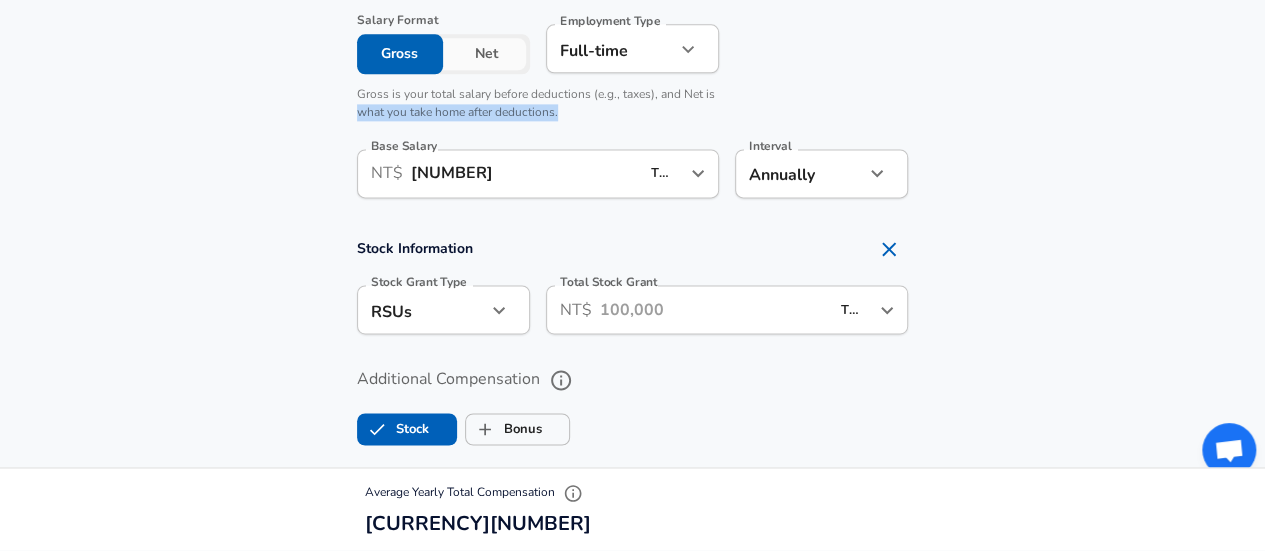 drag, startPoint x: 632, startPoint y: 107, endPoint x: 358, endPoint y: 110, distance: 274.01642 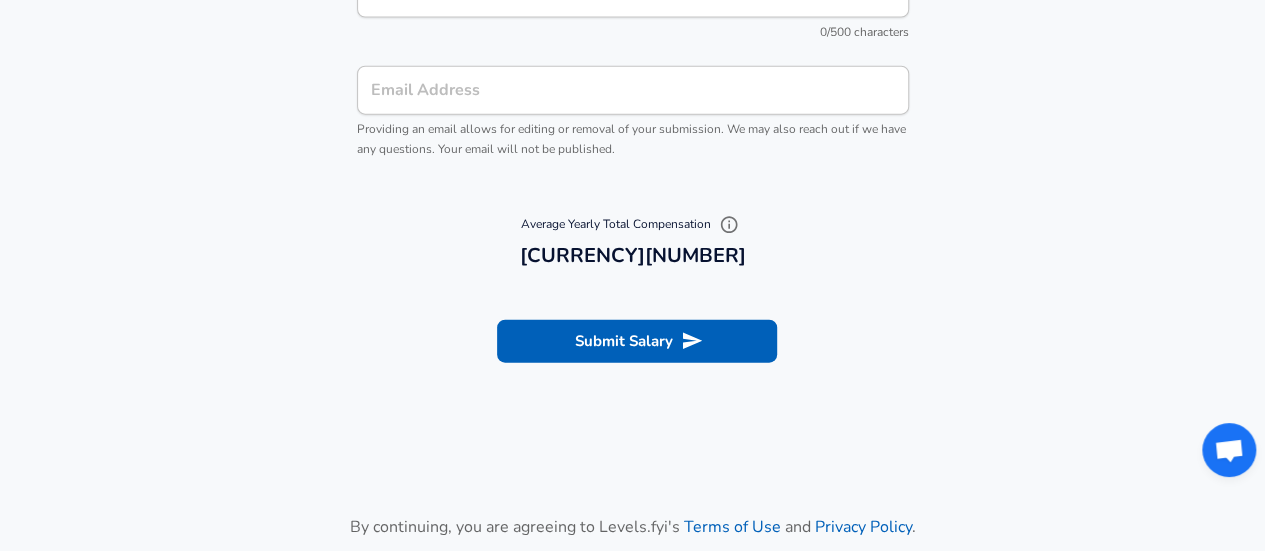 scroll, scrollTop: 2334, scrollLeft: 0, axis: vertical 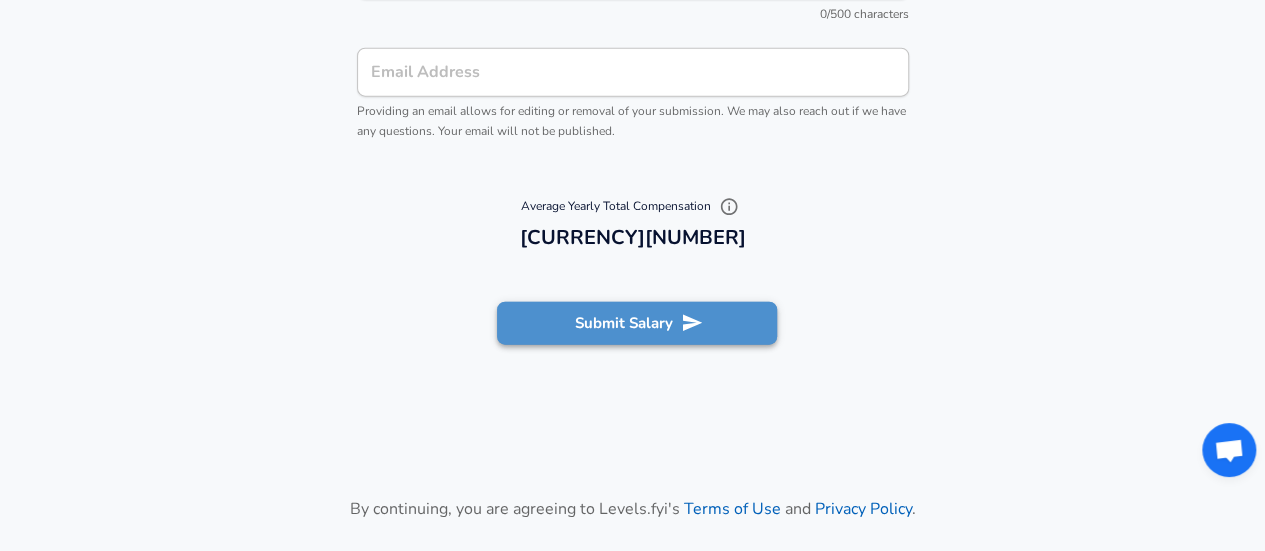 click on "Submit Salary" at bounding box center [637, 323] 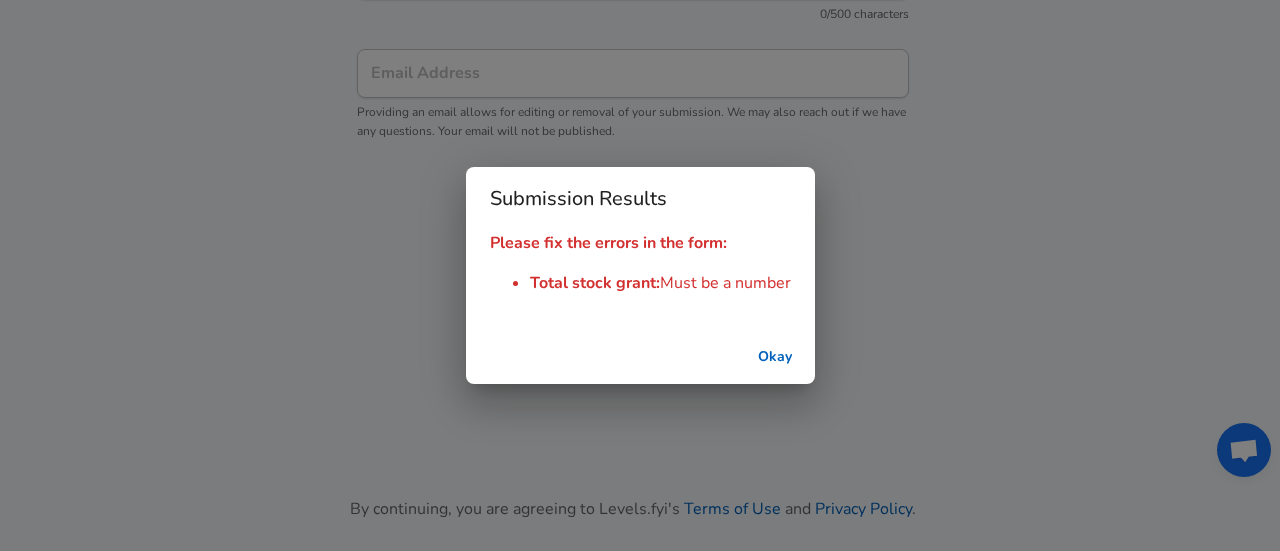 click on "Okay" at bounding box center (775, 357) 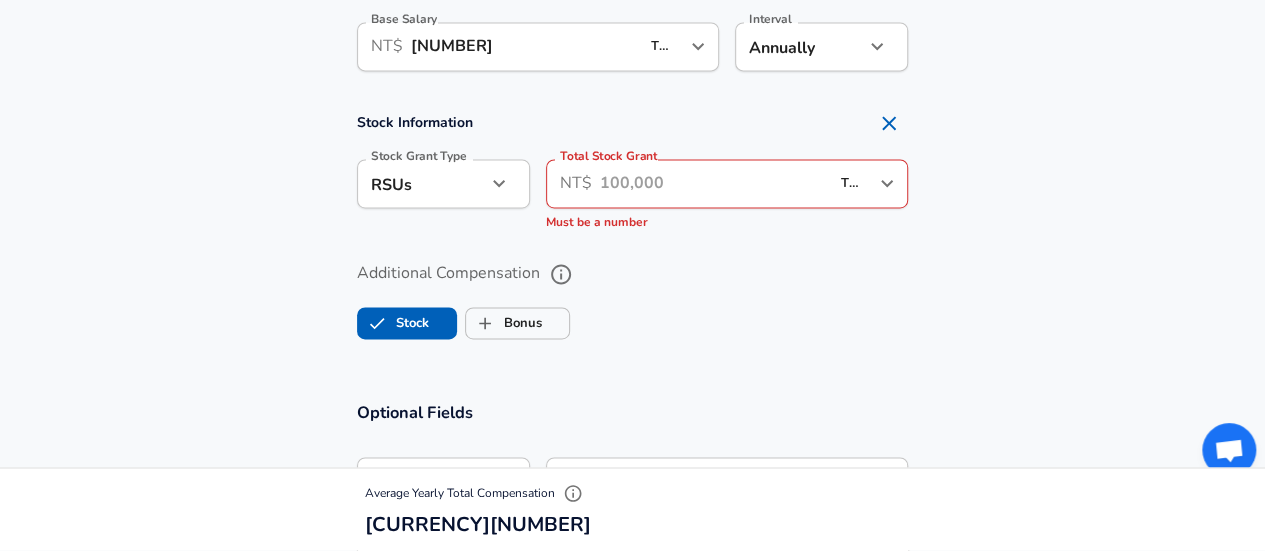 scroll, scrollTop: 1418, scrollLeft: 0, axis: vertical 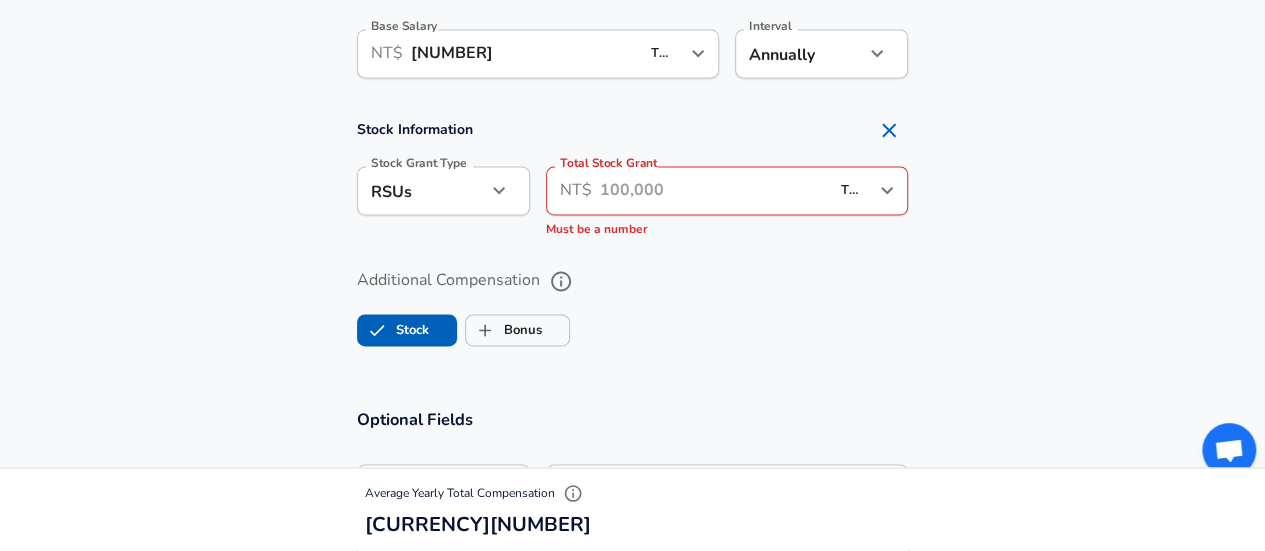 click on "Total Stock Grant" at bounding box center (714, 190) 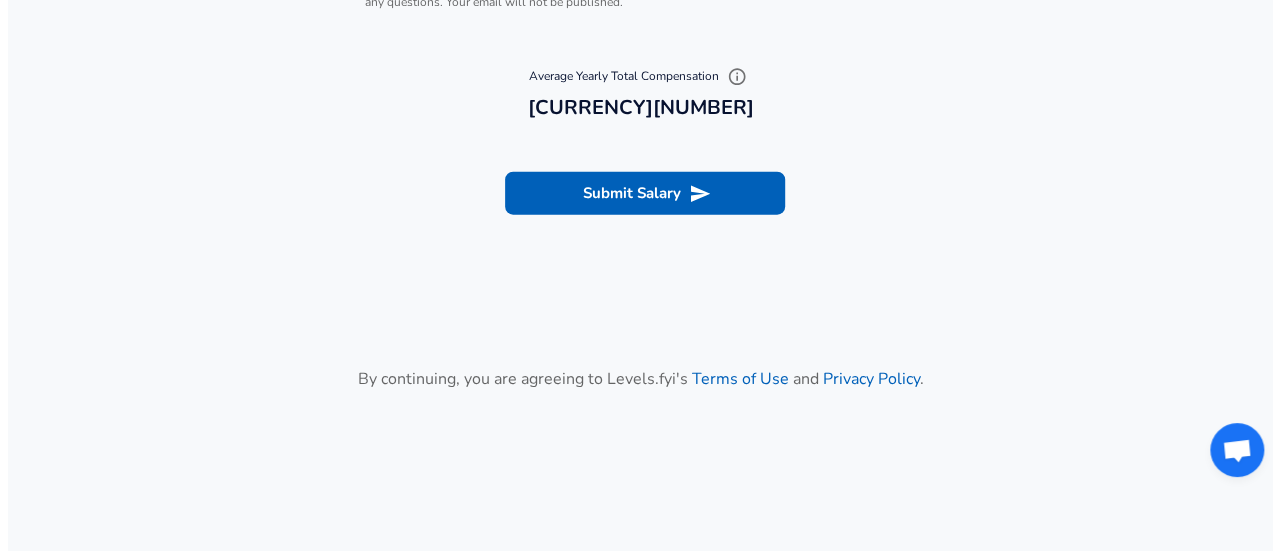scroll, scrollTop: 2334, scrollLeft: 0, axis: vertical 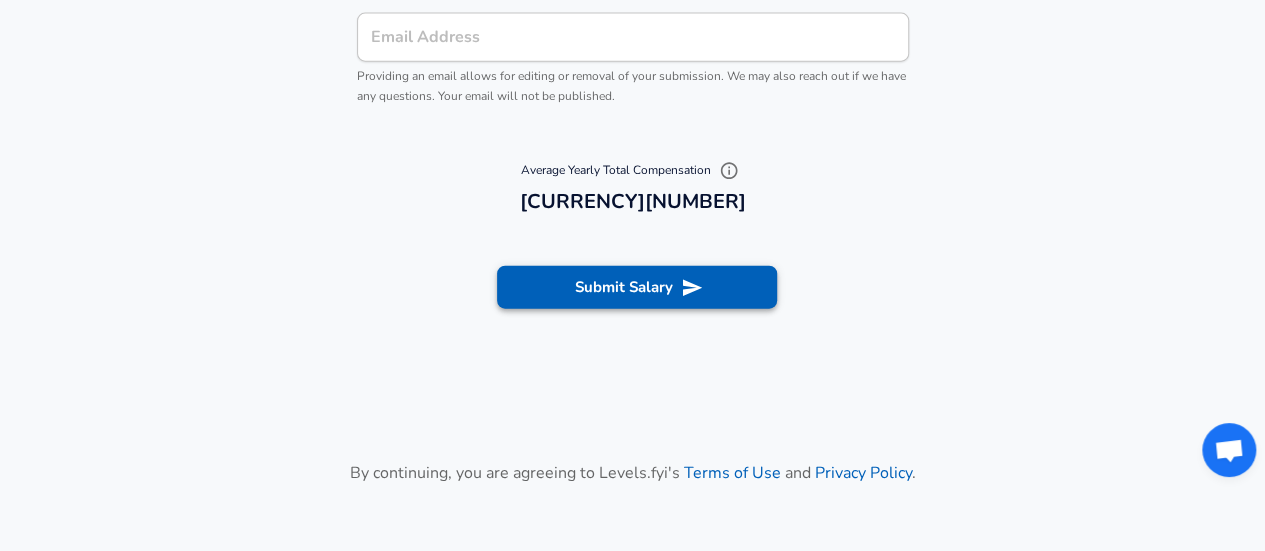 type on "0" 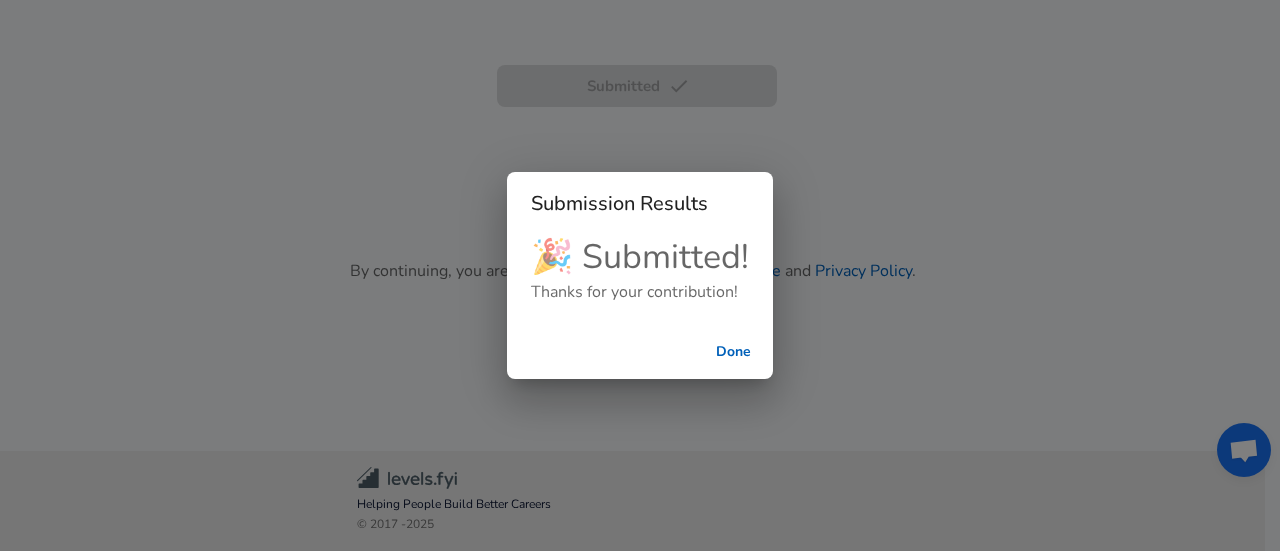 scroll, scrollTop: 772, scrollLeft: 0, axis: vertical 